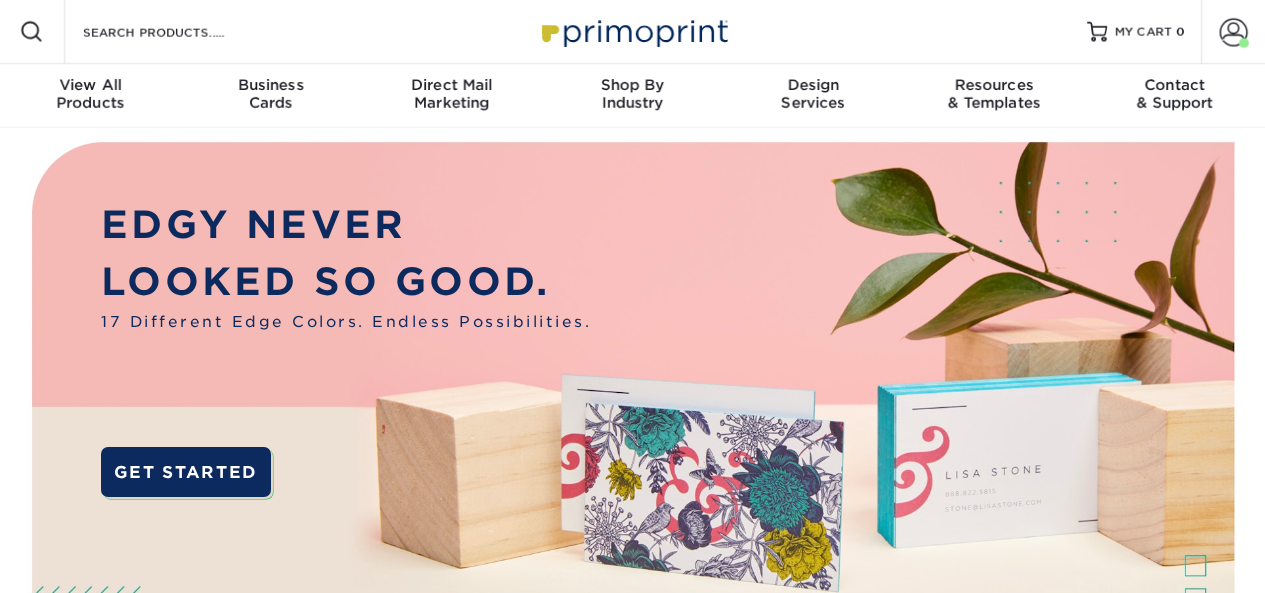 scroll, scrollTop: 0, scrollLeft: 0, axis: both 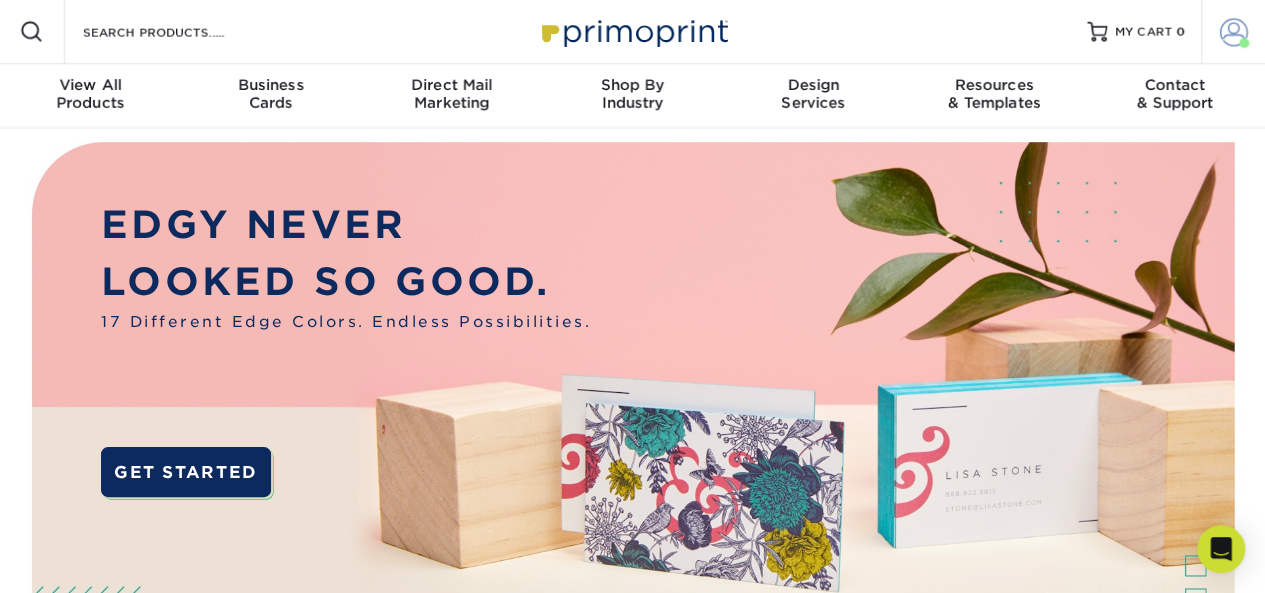 click at bounding box center [1234, 32] 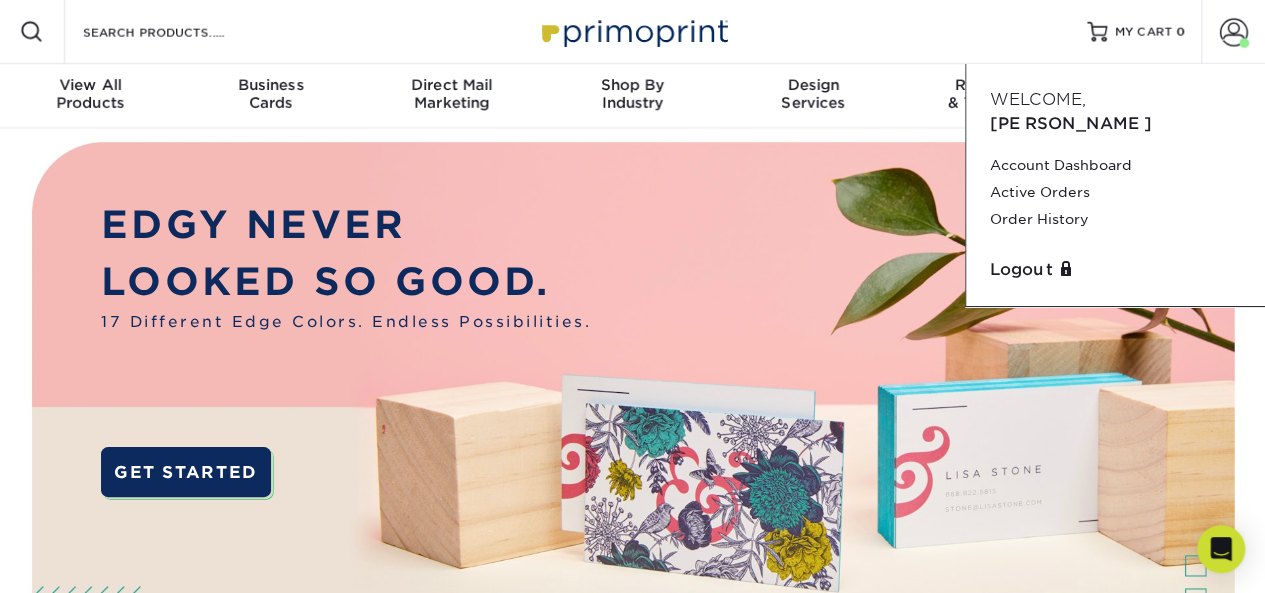click at bounding box center [632, 441] 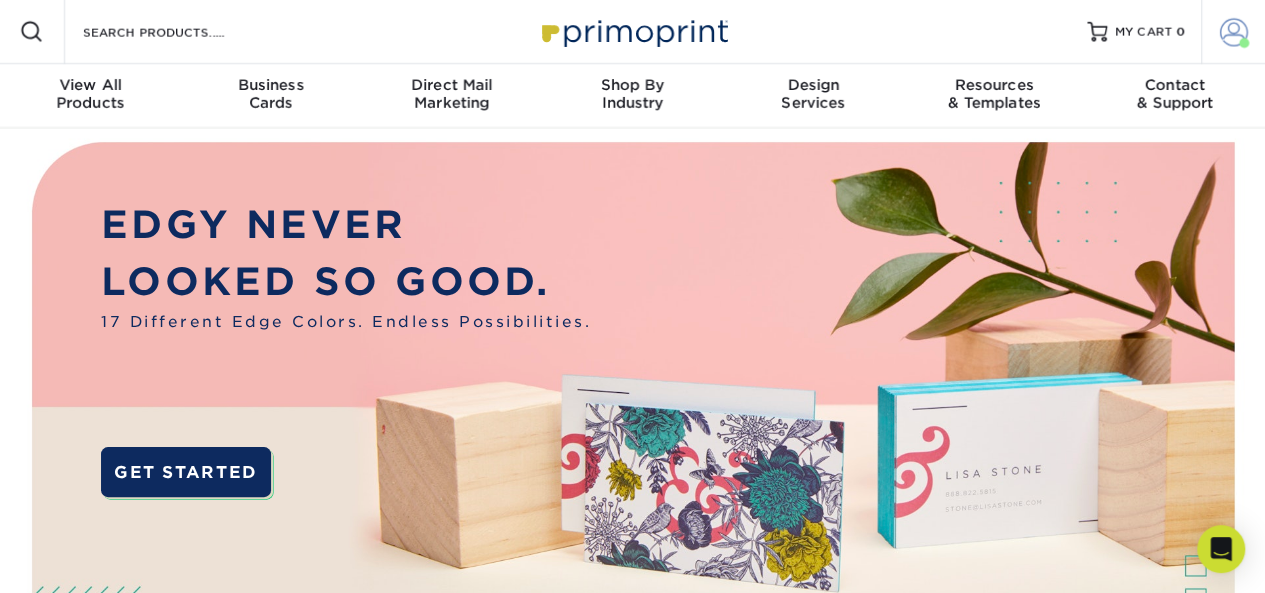 click at bounding box center (1234, 32) 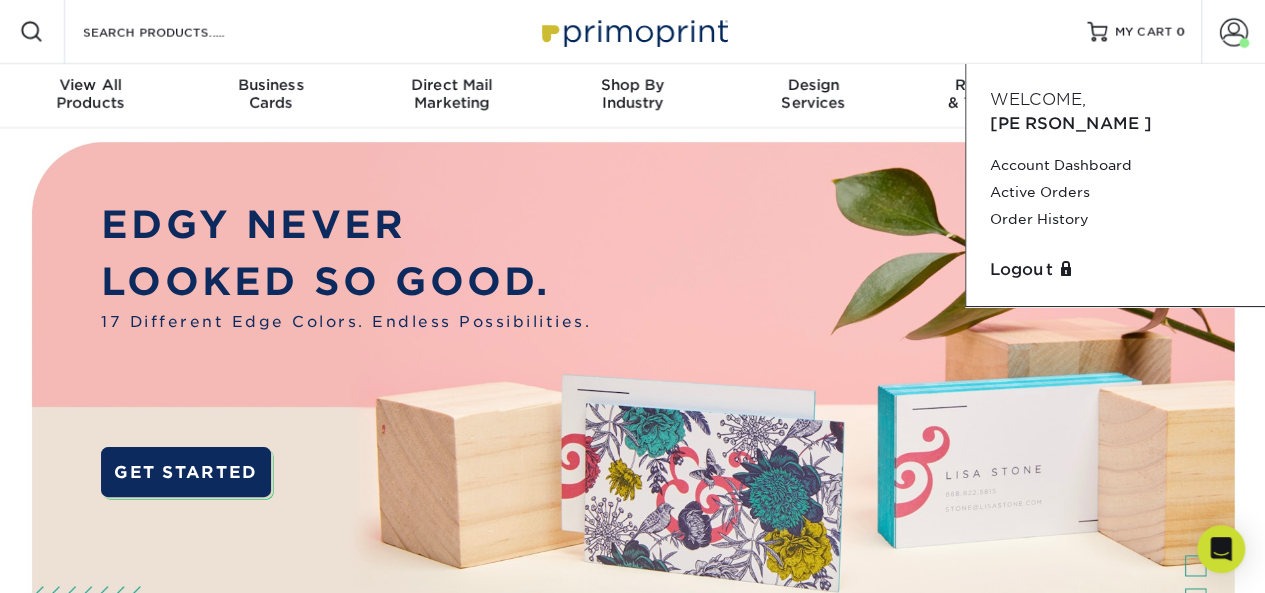 click at bounding box center (632, 441) 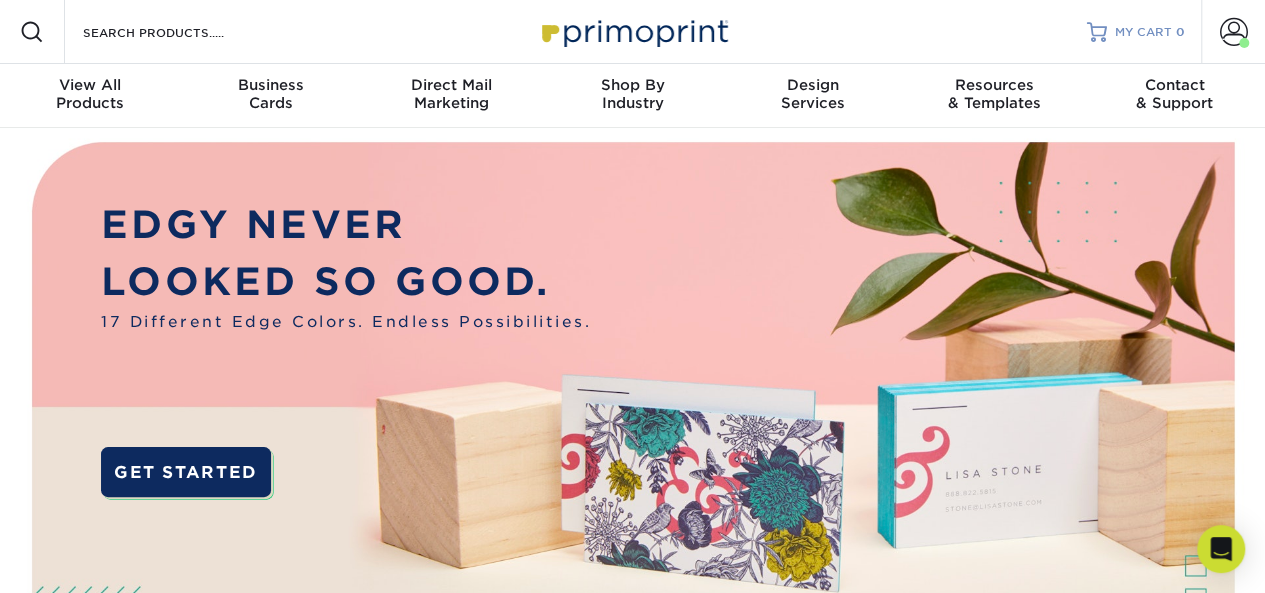 click on "MY CART" at bounding box center [1143, 32] 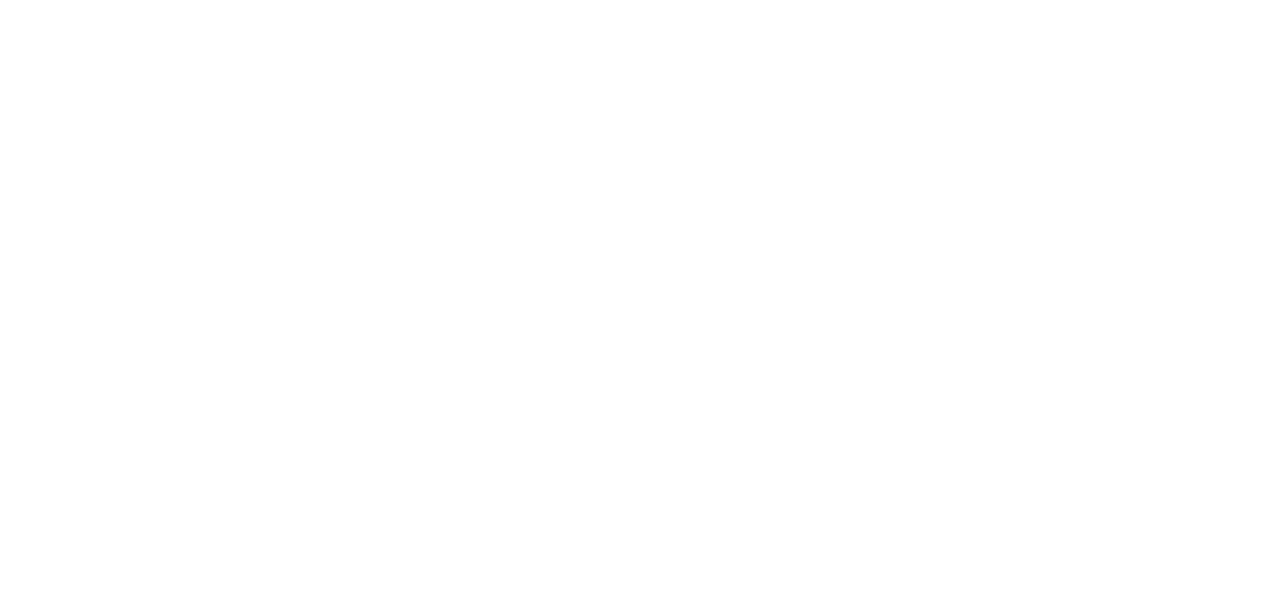 scroll, scrollTop: 0, scrollLeft: 0, axis: both 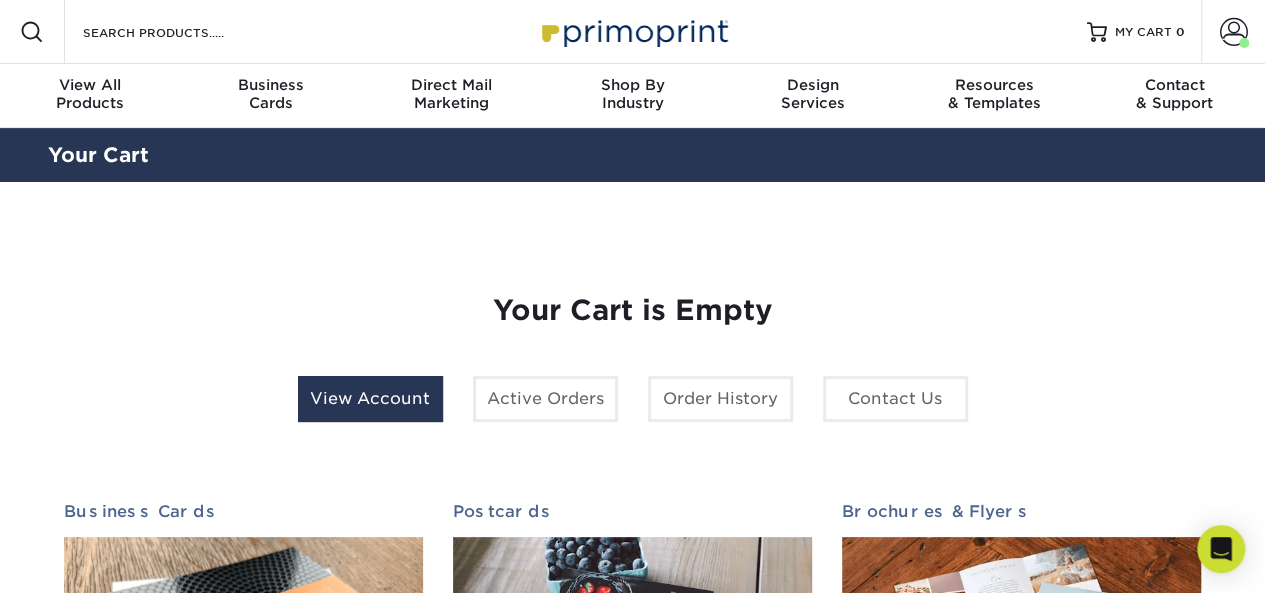 click on "View Account" at bounding box center (370, 399) 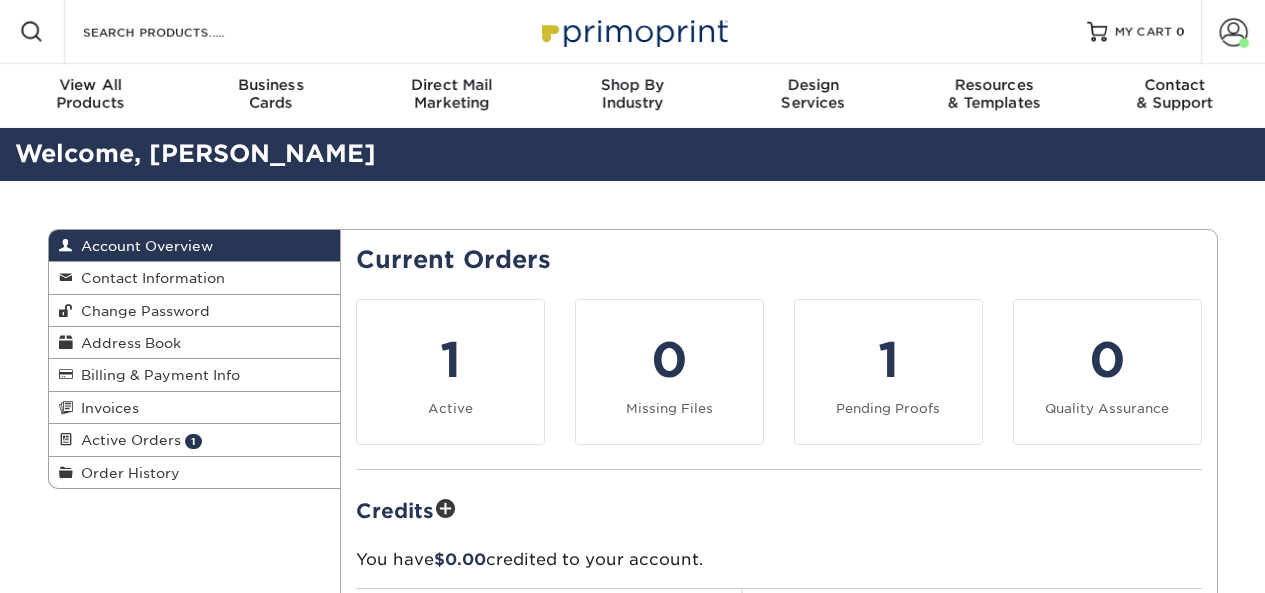 scroll, scrollTop: 0, scrollLeft: 0, axis: both 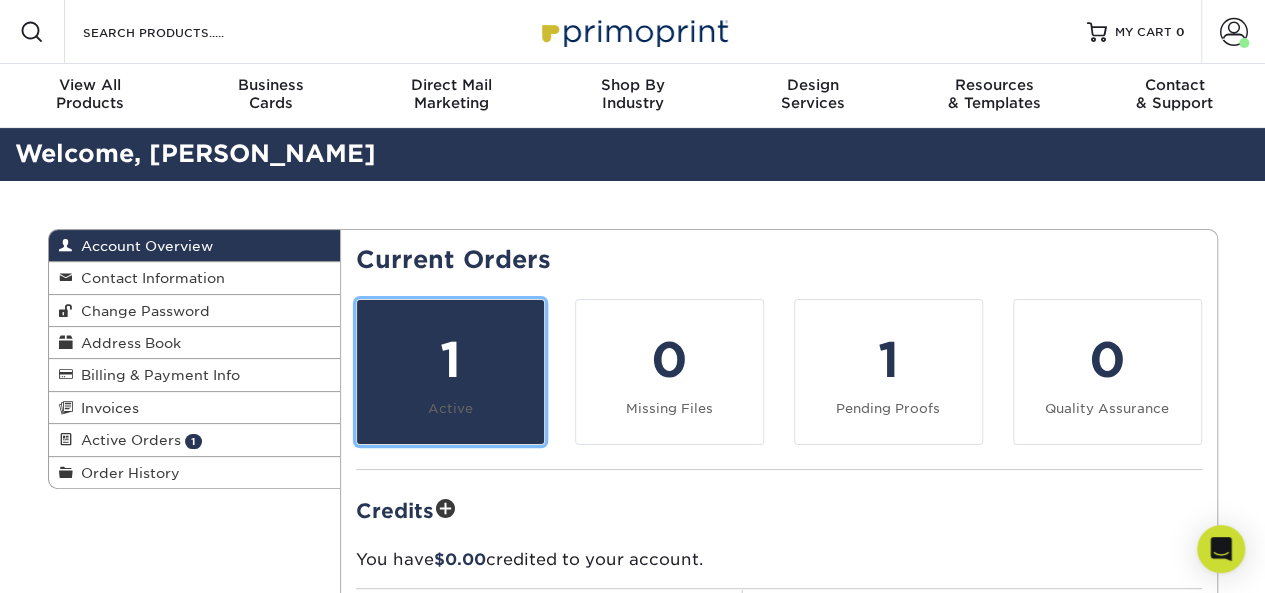 click on "1" at bounding box center [450, 360] 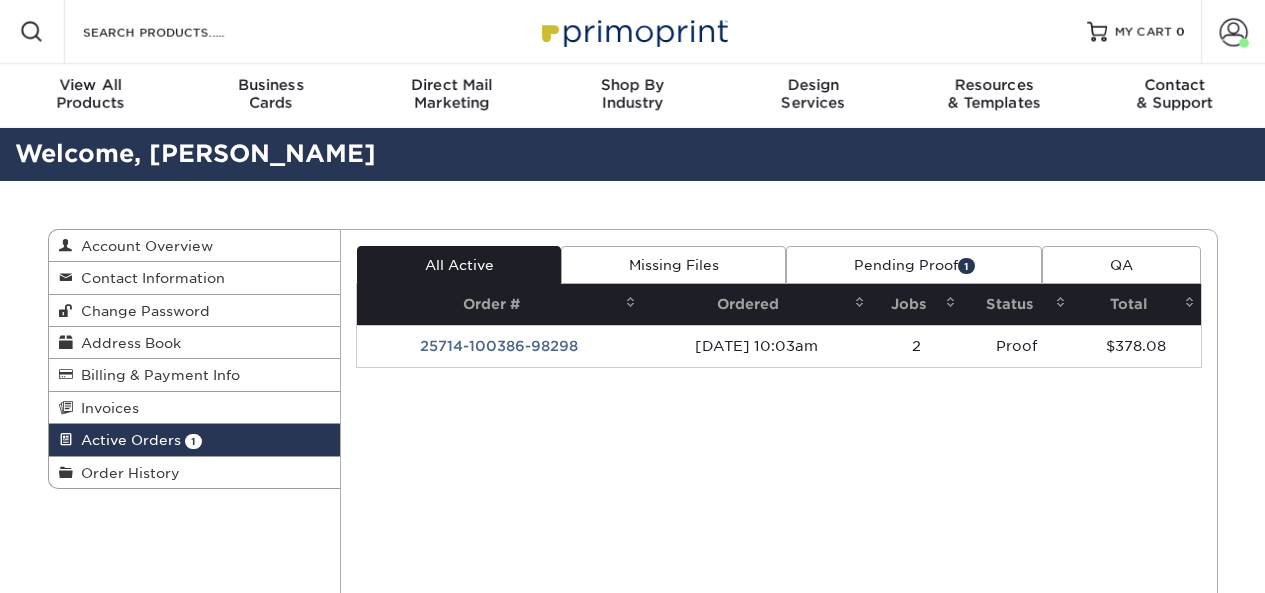 scroll, scrollTop: 0, scrollLeft: 0, axis: both 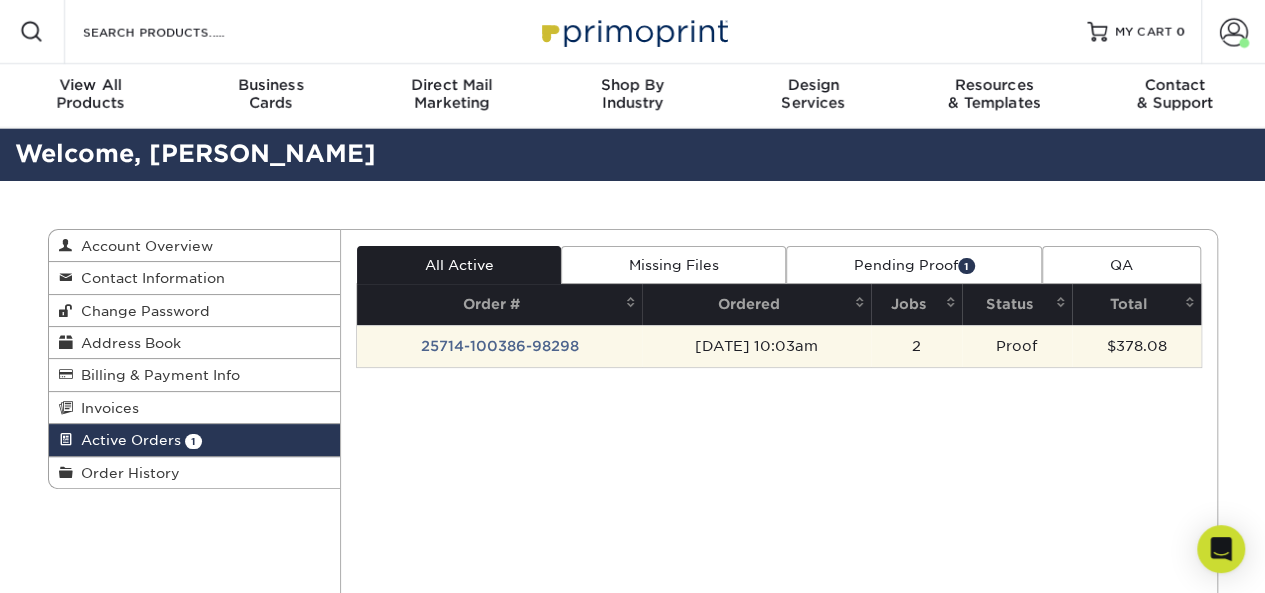 click on "25714-100386-98298" at bounding box center [499, 346] 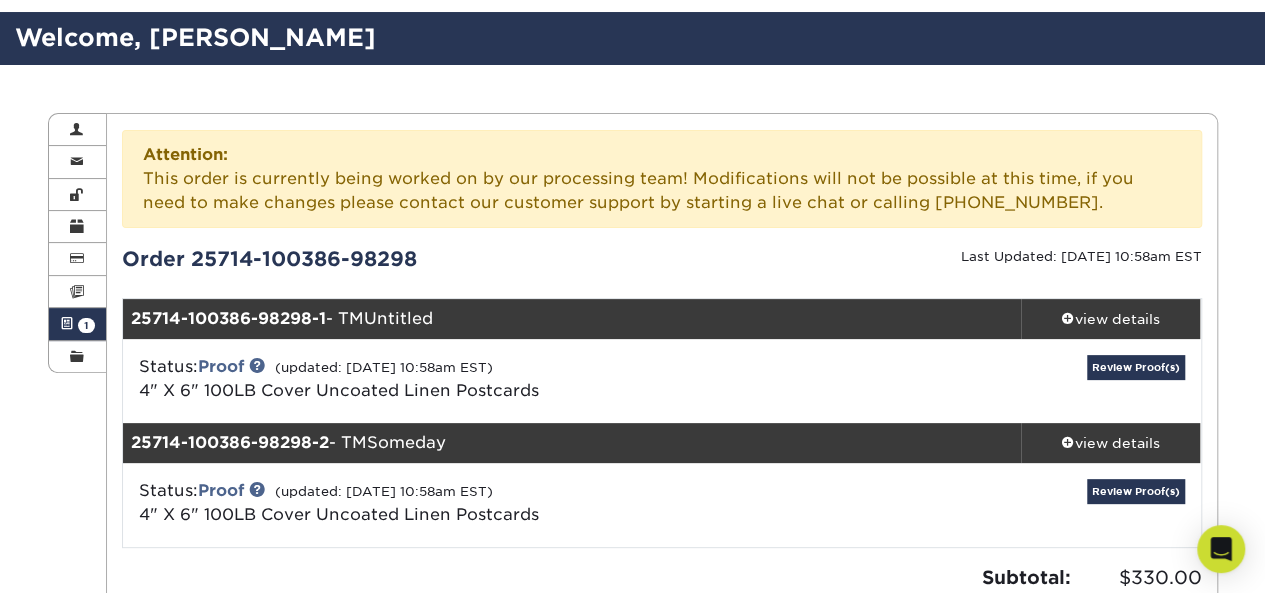 scroll, scrollTop: 168, scrollLeft: 0, axis: vertical 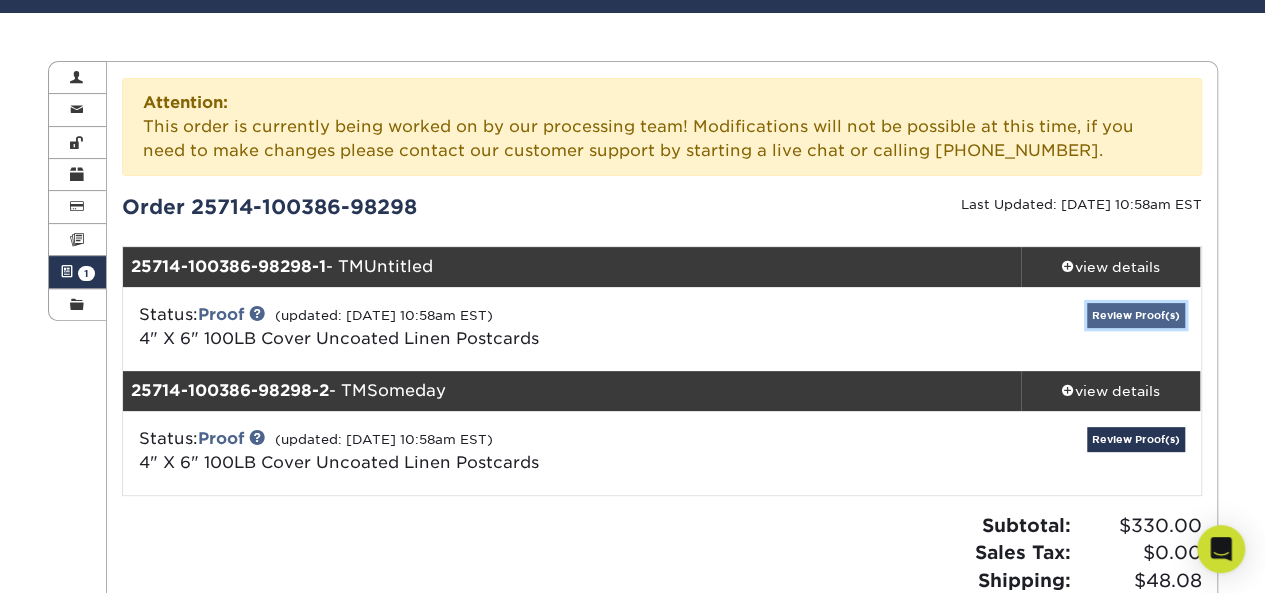 click on "Review Proof(s)" at bounding box center (1136, 315) 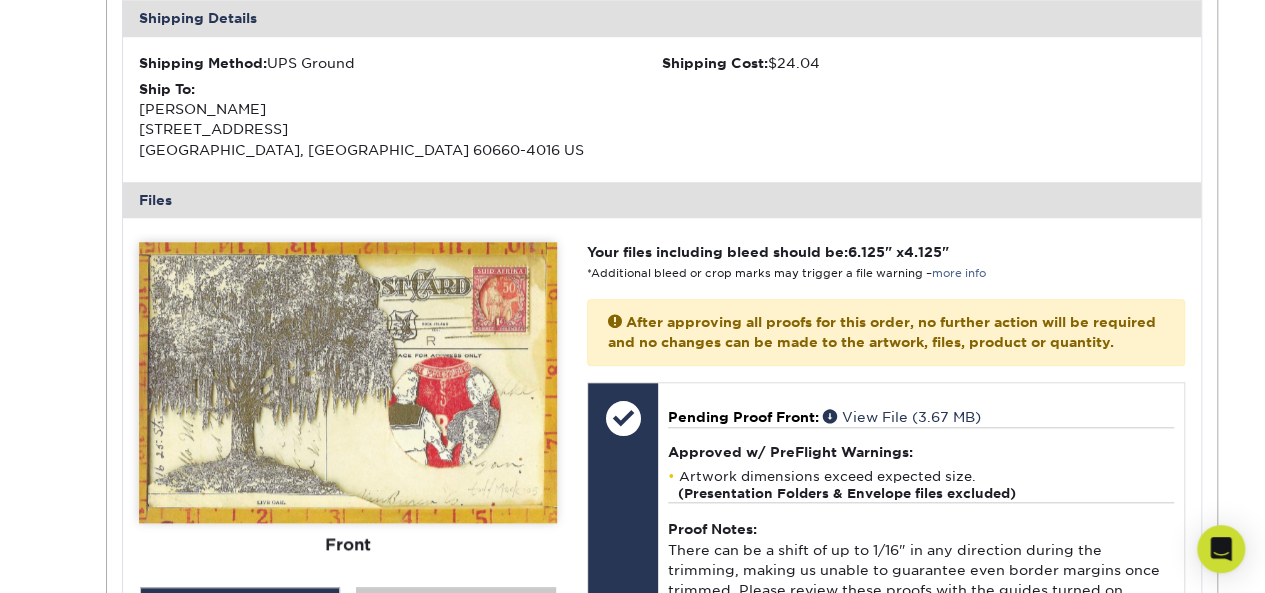 scroll, scrollTop: 772, scrollLeft: 0, axis: vertical 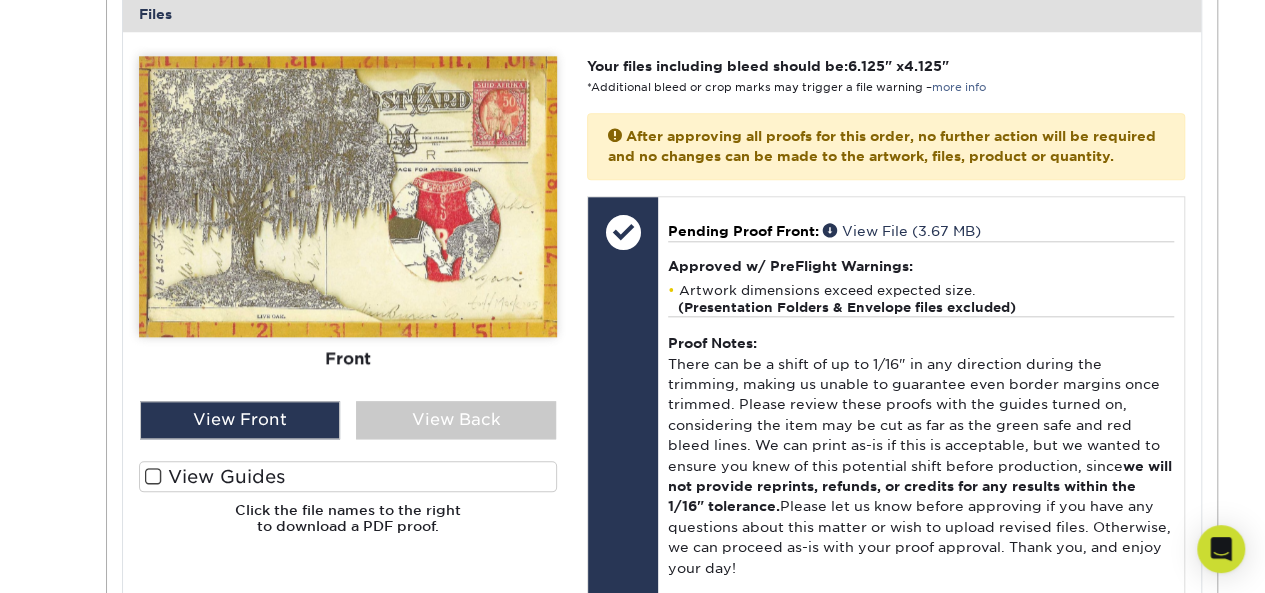 click at bounding box center (153, 476) 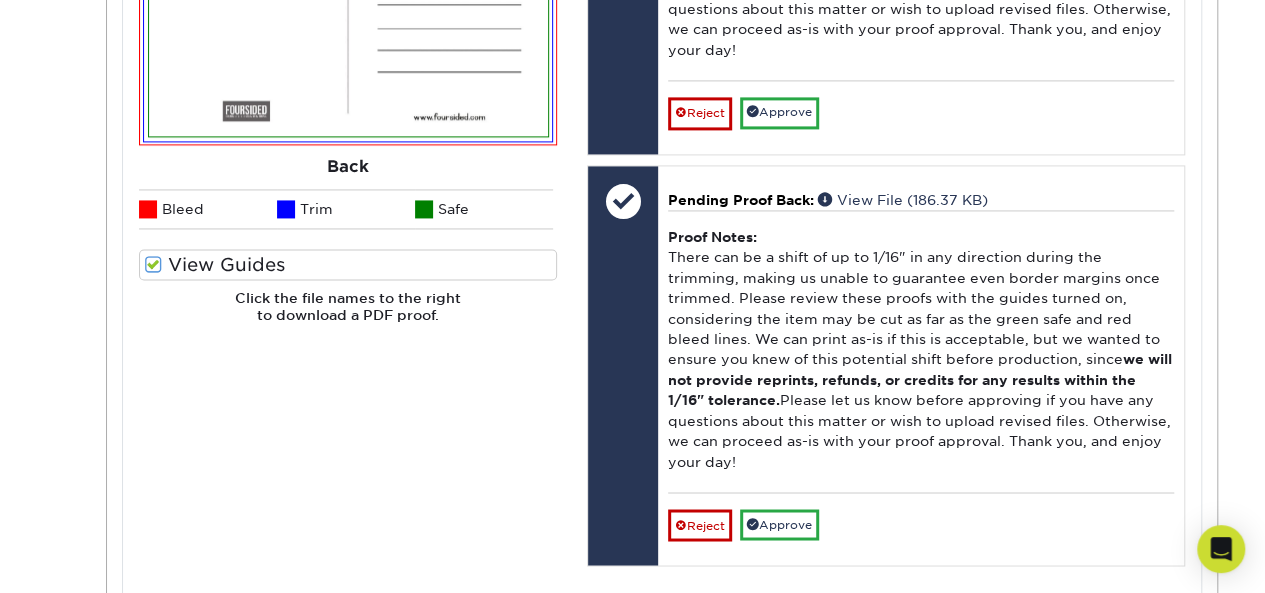 scroll, scrollTop: 1433, scrollLeft: 0, axis: vertical 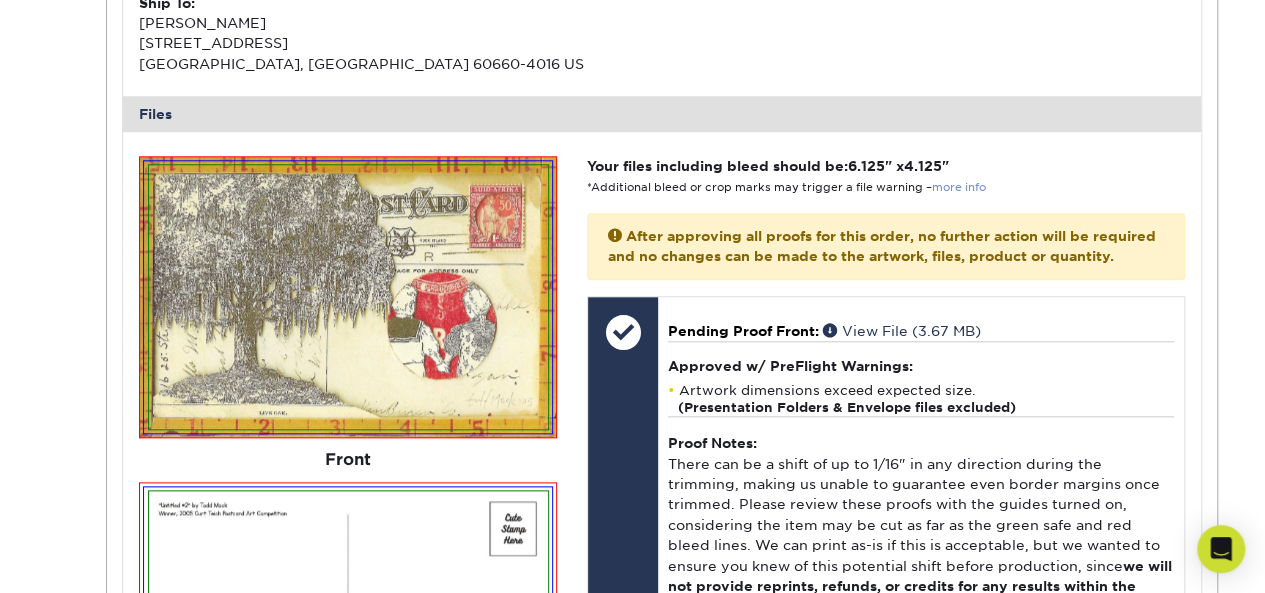 click on "more info" at bounding box center [959, 187] 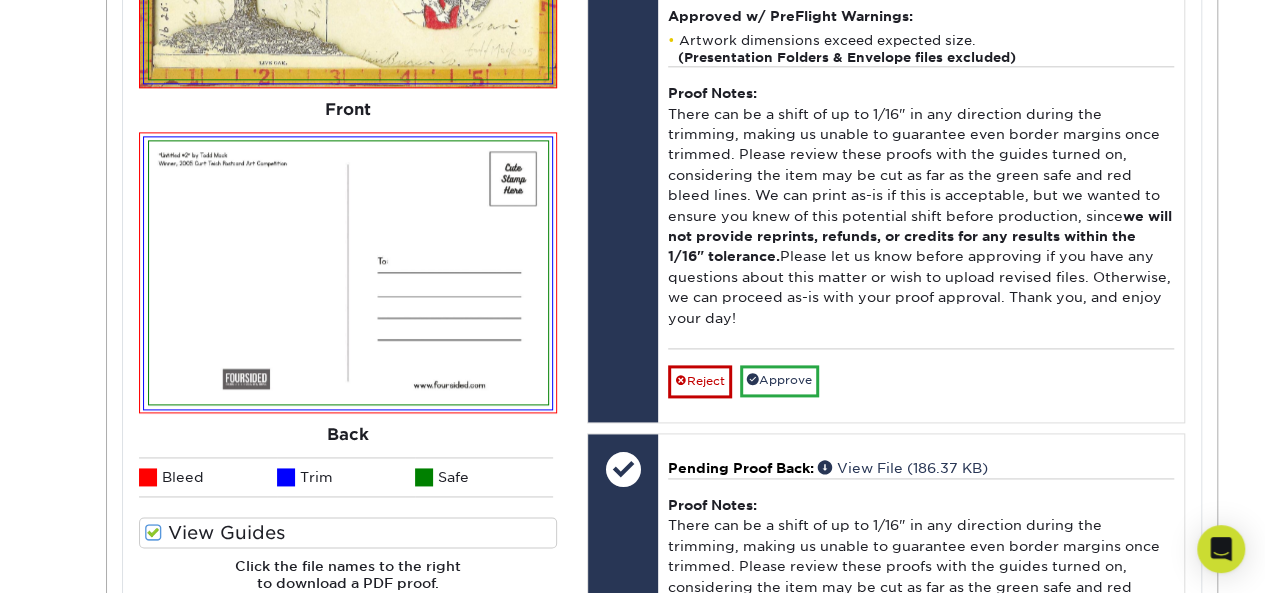 scroll, scrollTop: 1161, scrollLeft: 0, axis: vertical 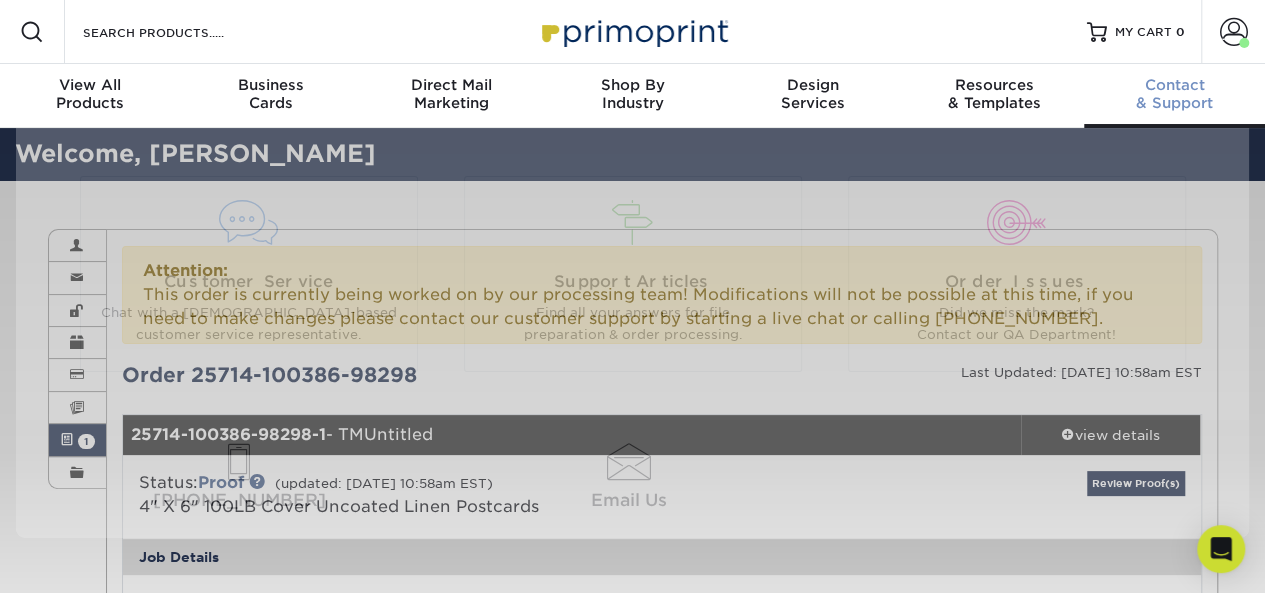 click on "Contact  & Support" at bounding box center [1174, 94] 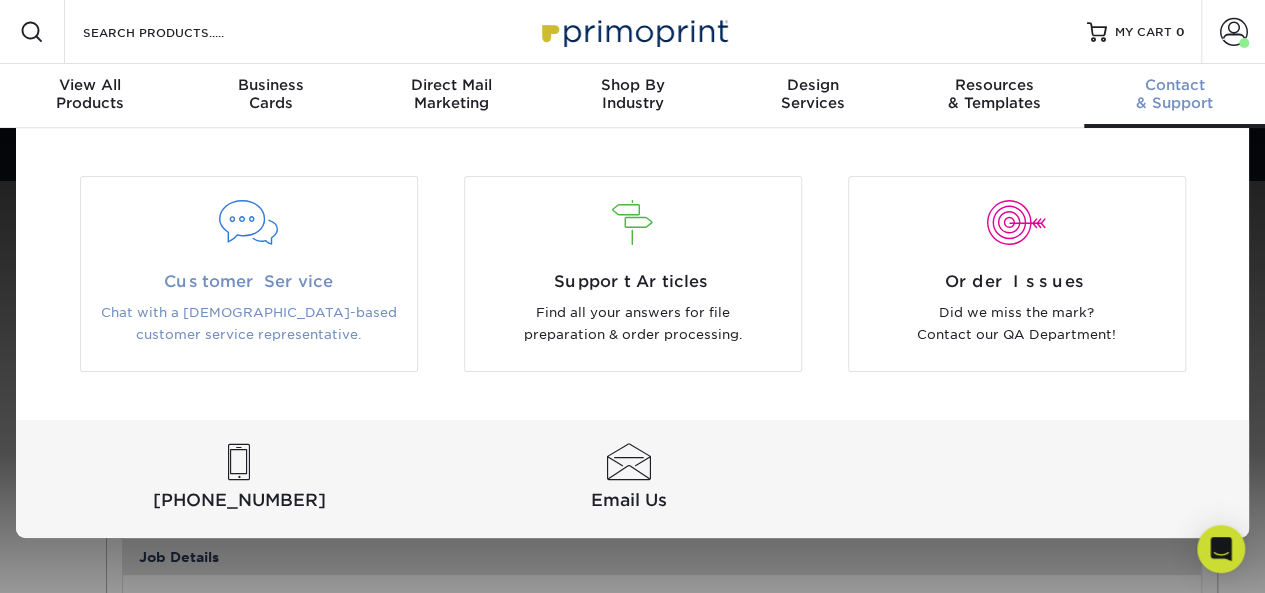 click at bounding box center (249, 223) 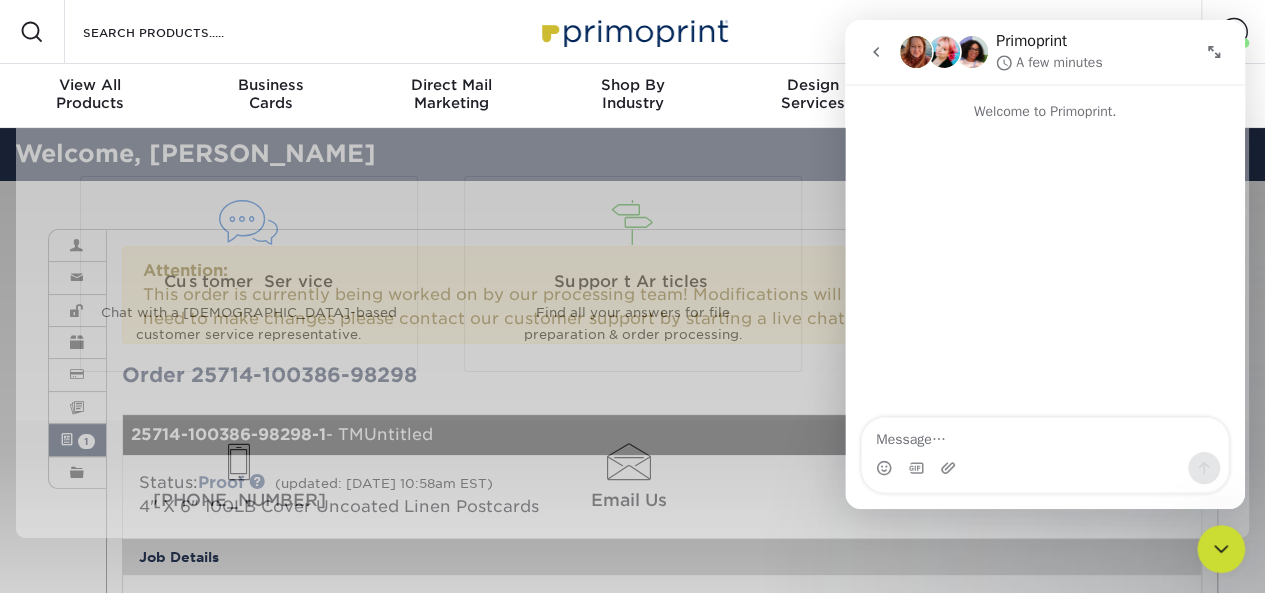 scroll, scrollTop: 0, scrollLeft: 0, axis: both 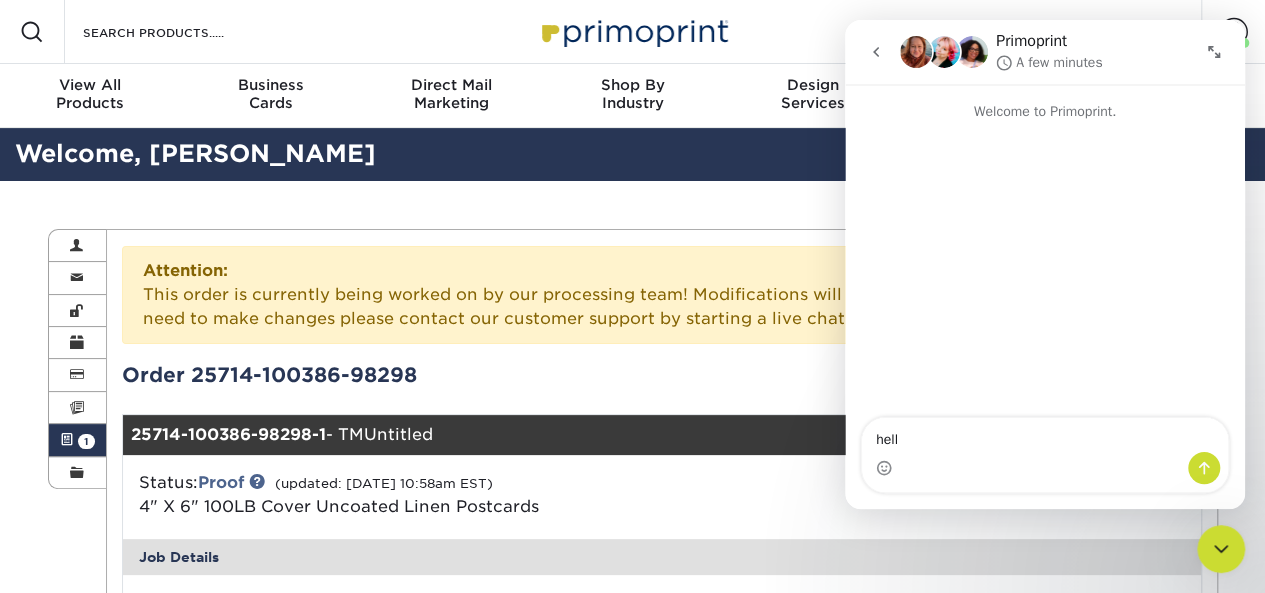 type on "hello" 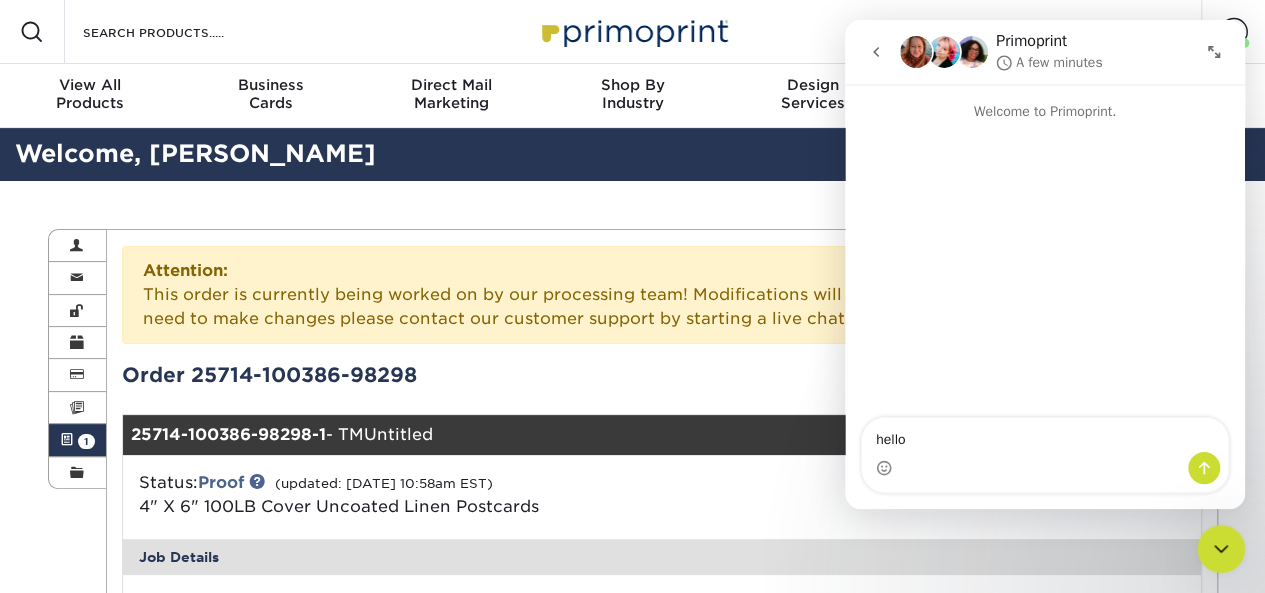 type 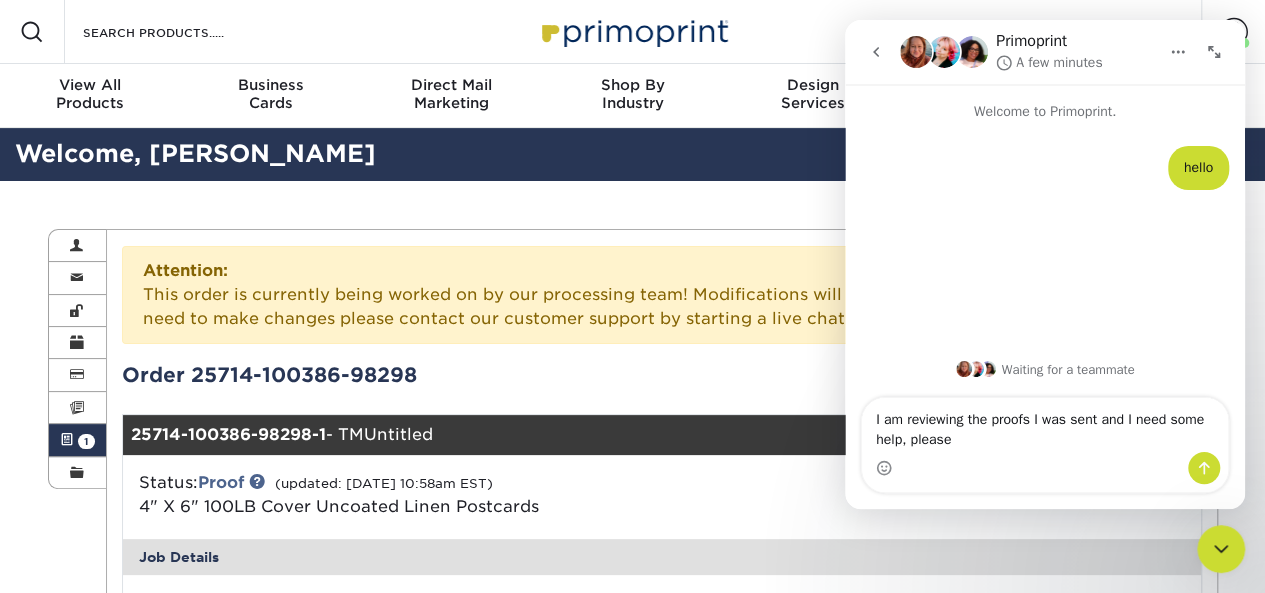 type on "I am reviewing the proofs I was sent and I need some help, please." 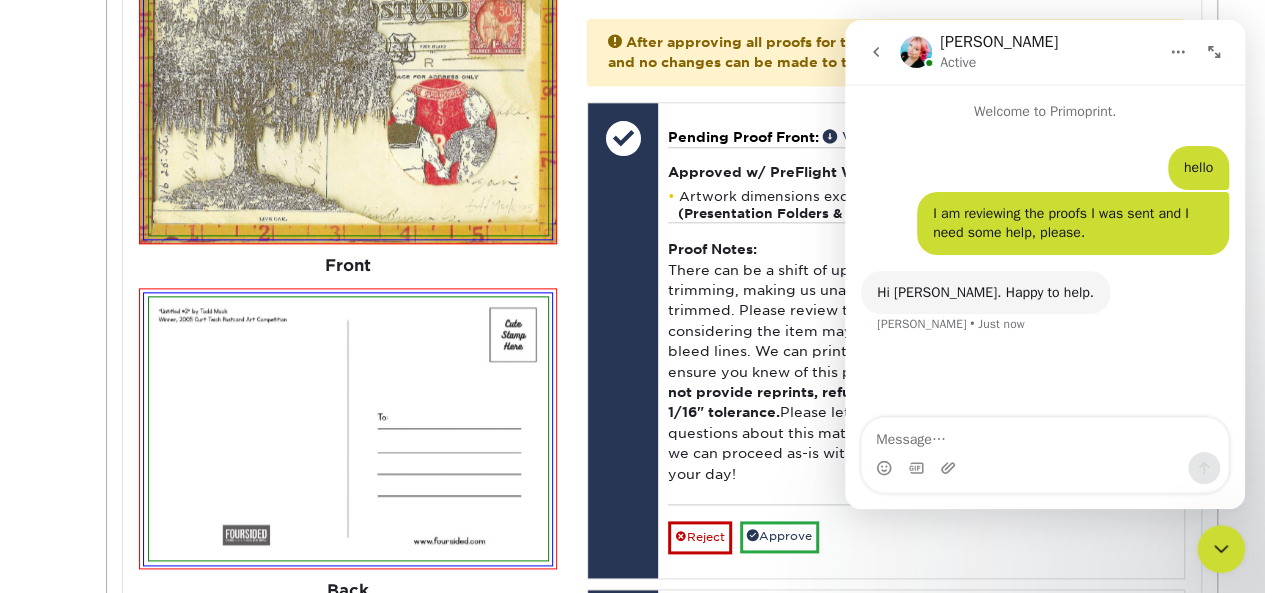 scroll, scrollTop: 1020, scrollLeft: 0, axis: vertical 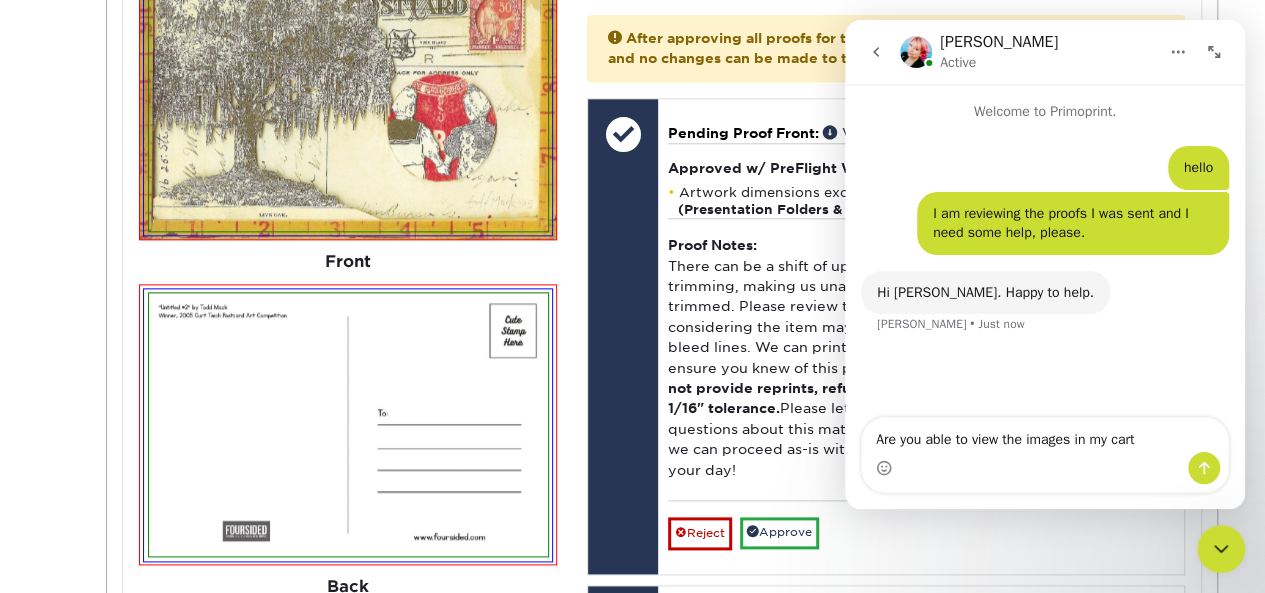 type on "Are you able to view the images in my cart?" 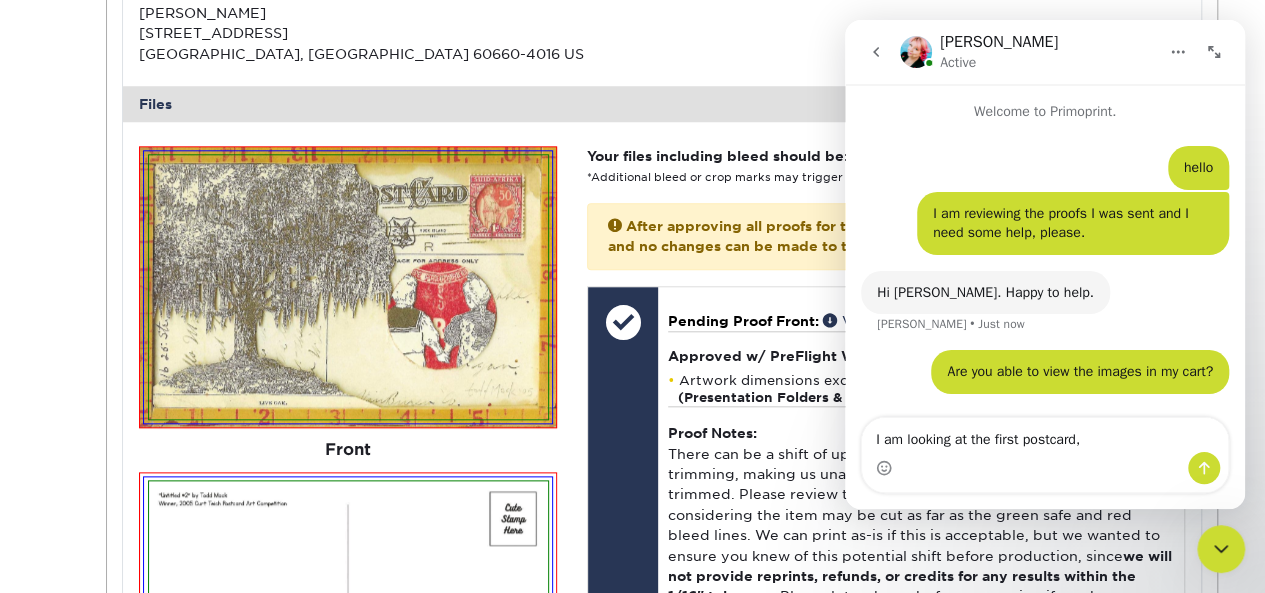 scroll, scrollTop: 835, scrollLeft: 0, axis: vertical 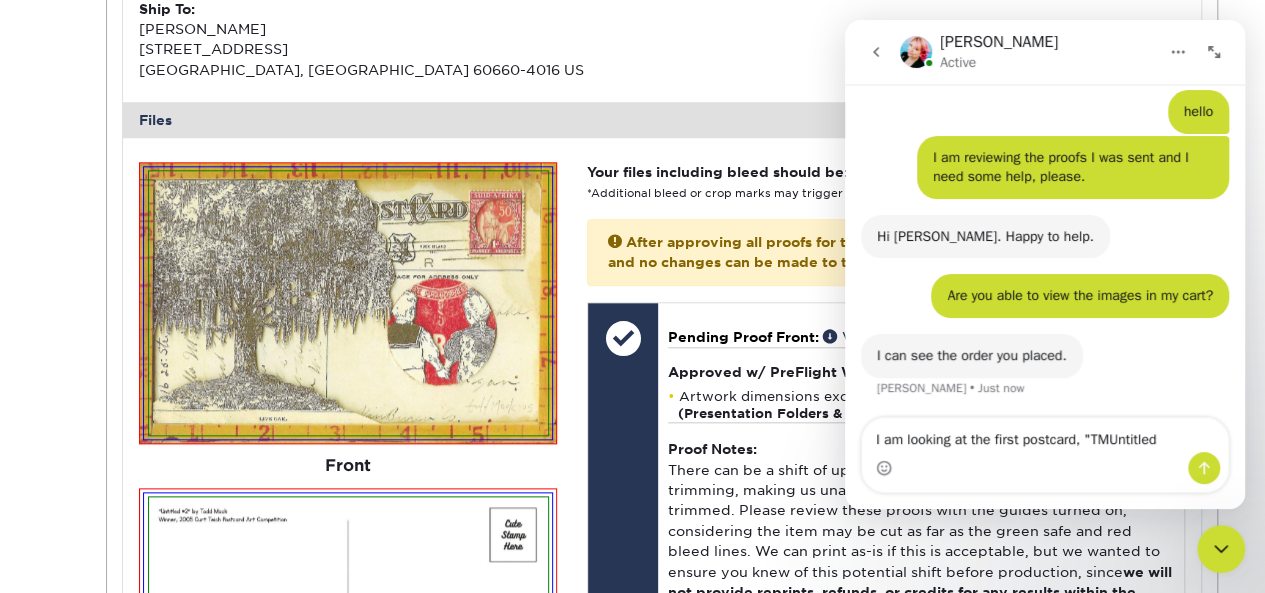 type on "I am looking at the first postcard, "TMUntitled"" 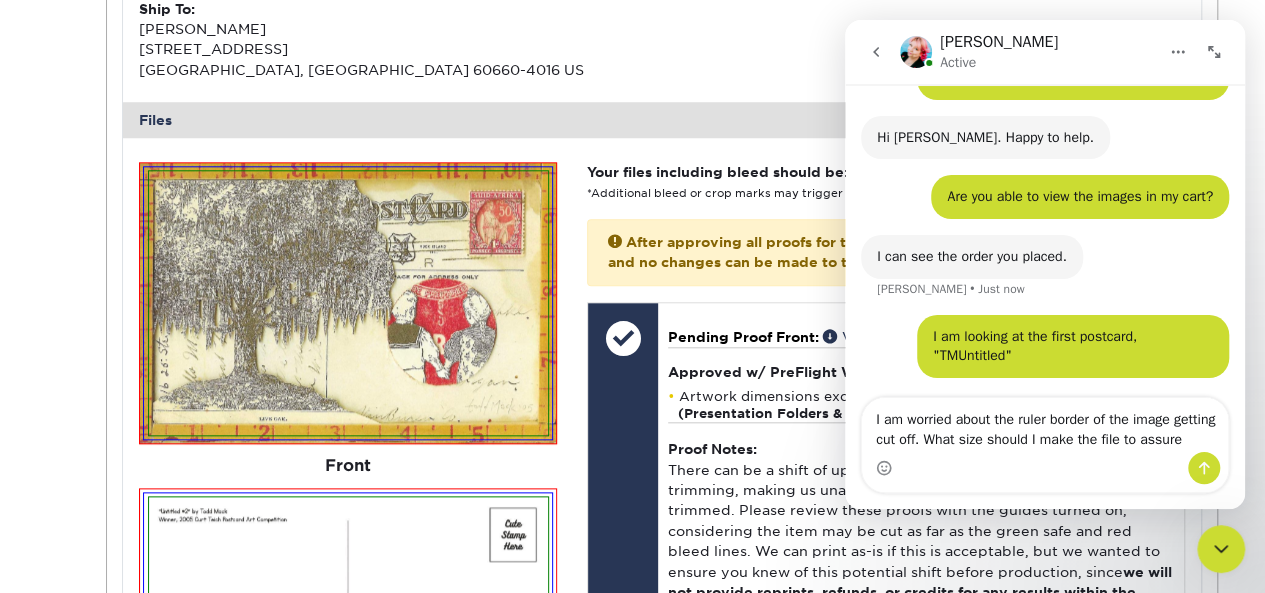 scroll, scrollTop: 175, scrollLeft: 0, axis: vertical 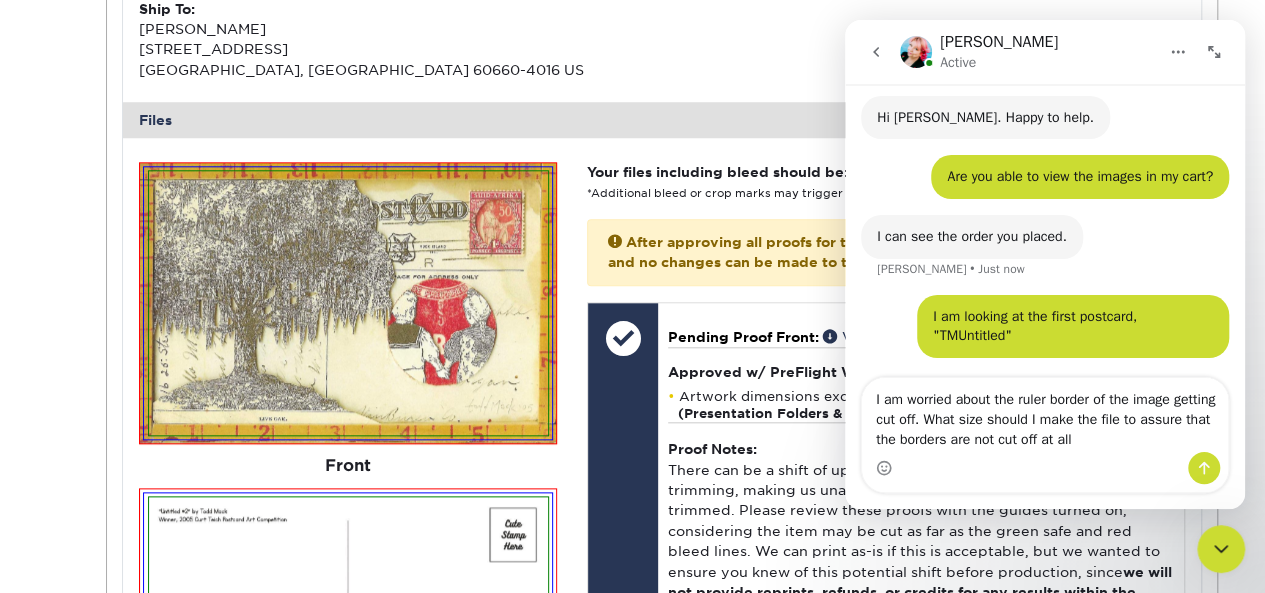 type on "I am worried about the ruler border of the image getting cut off. What size should I make the file to assure that the borders are not cut off at all?" 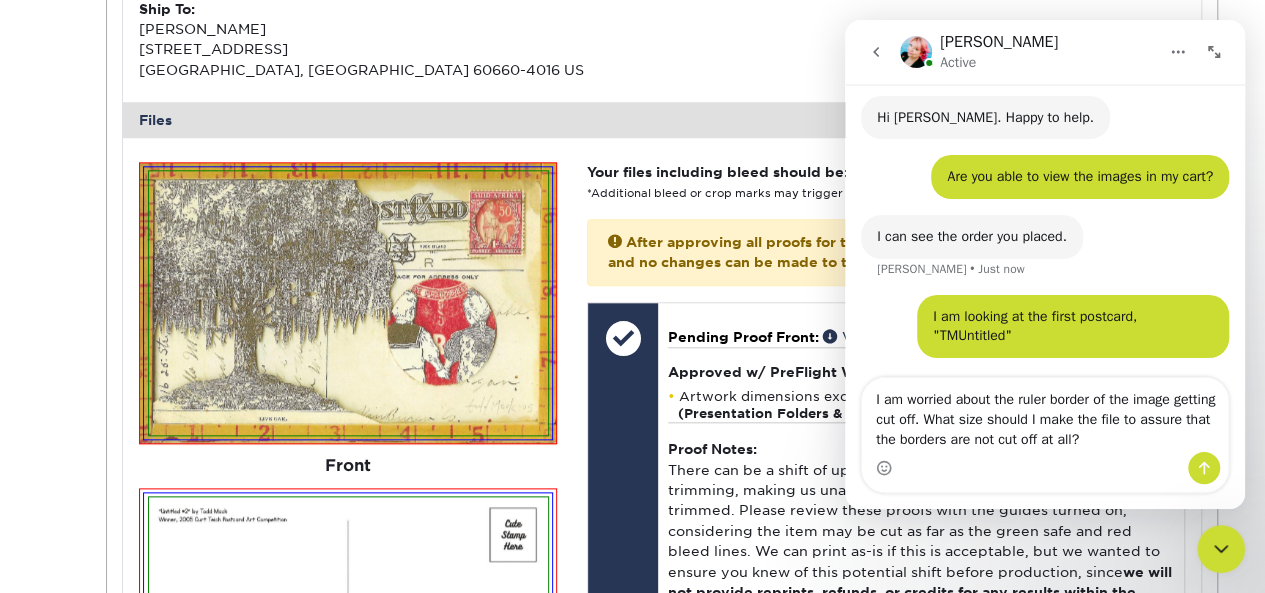 type 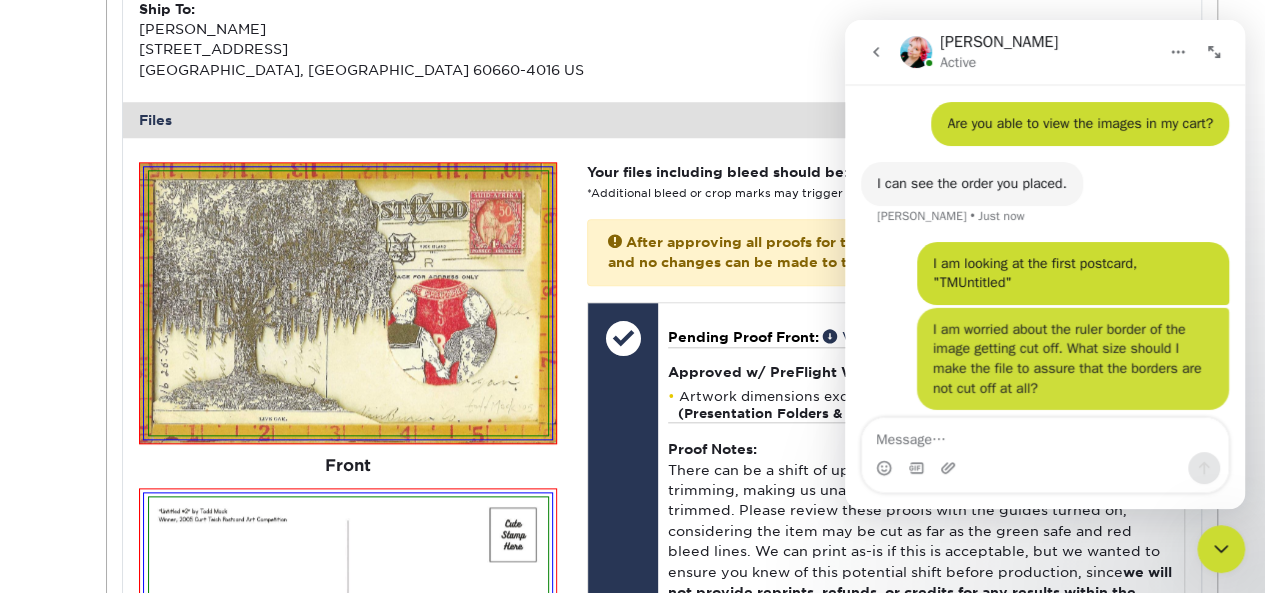 scroll, scrollTop: 240, scrollLeft: 0, axis: vertical 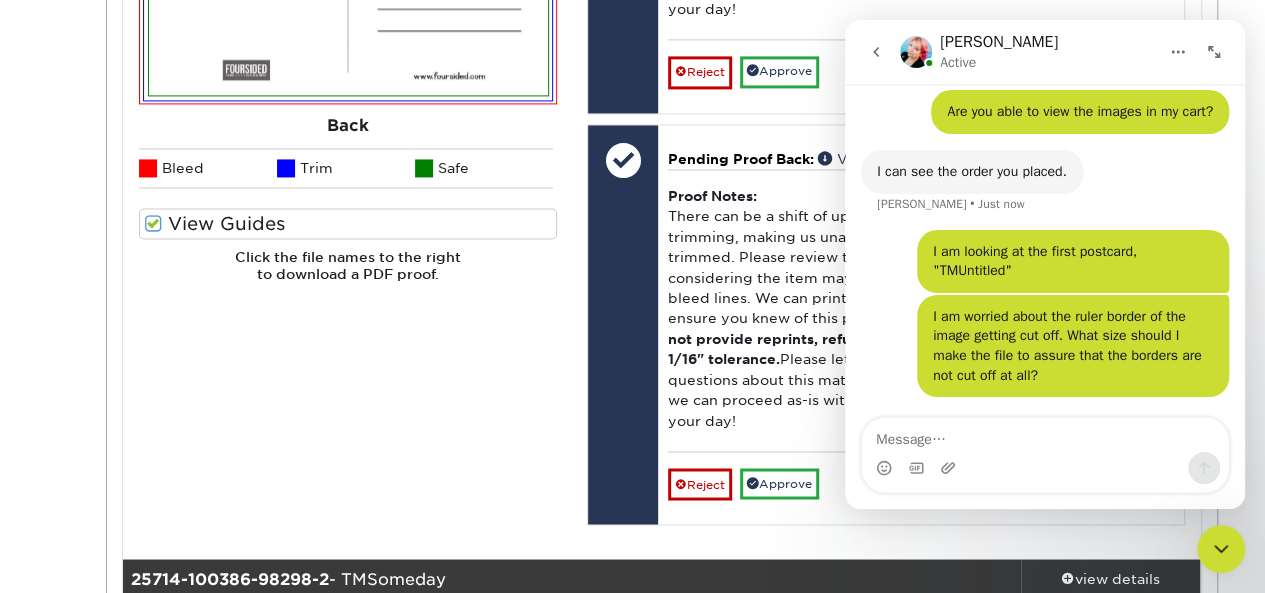 click 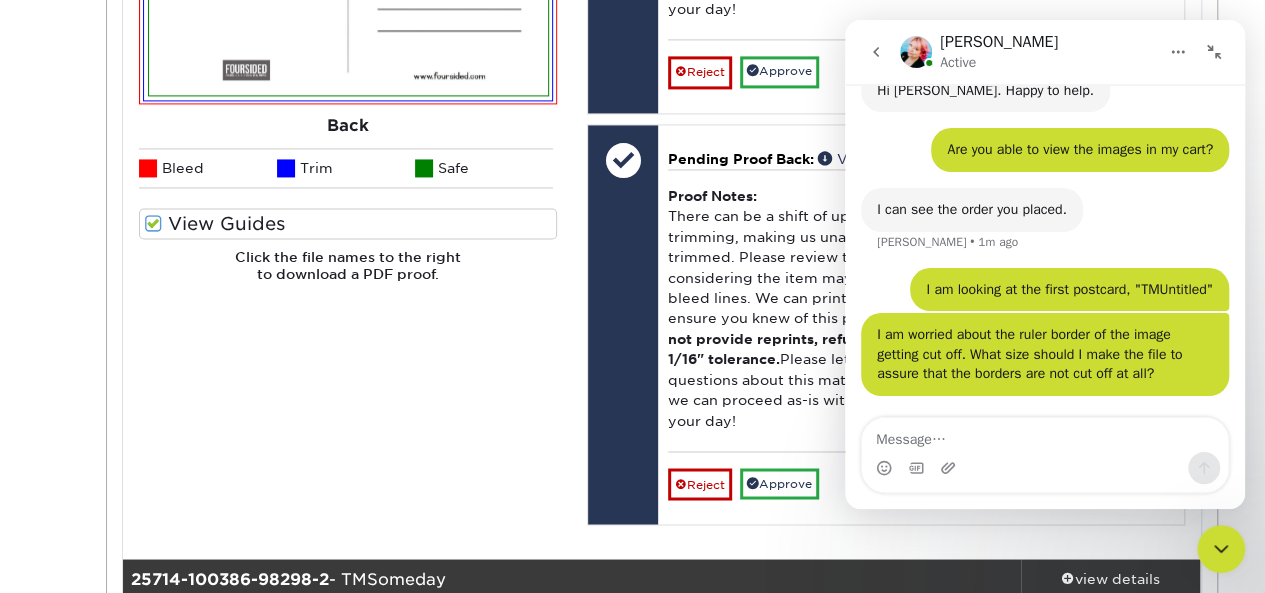 scroll, scrollTop: 161, scrollLeft: 0, axis: vertical 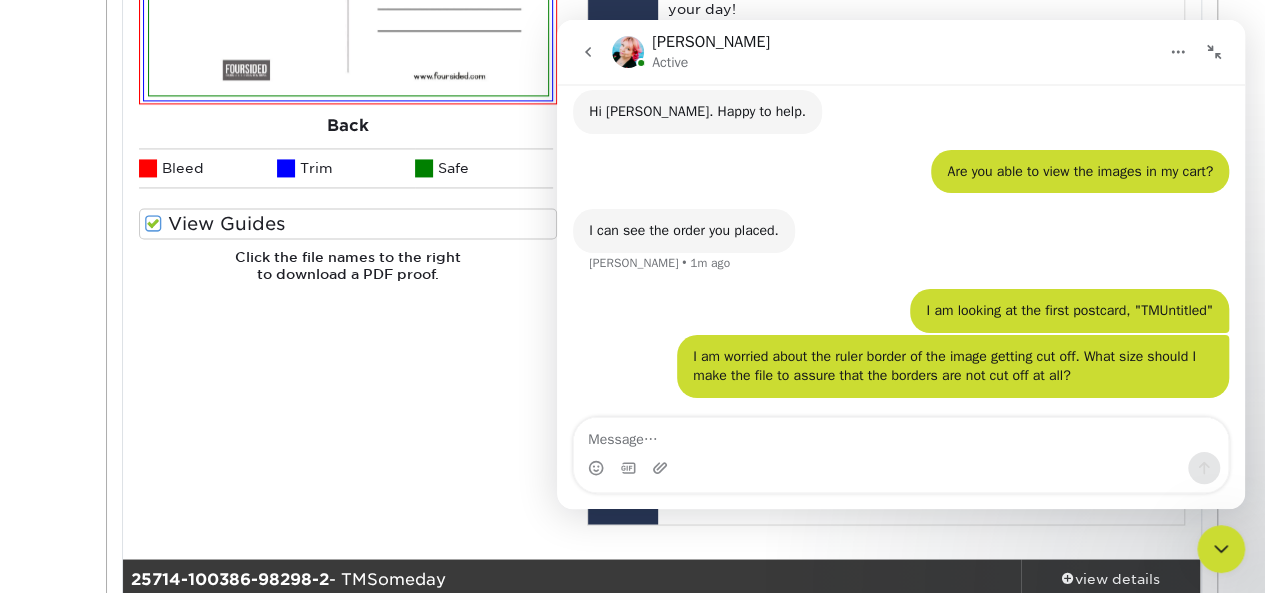 click 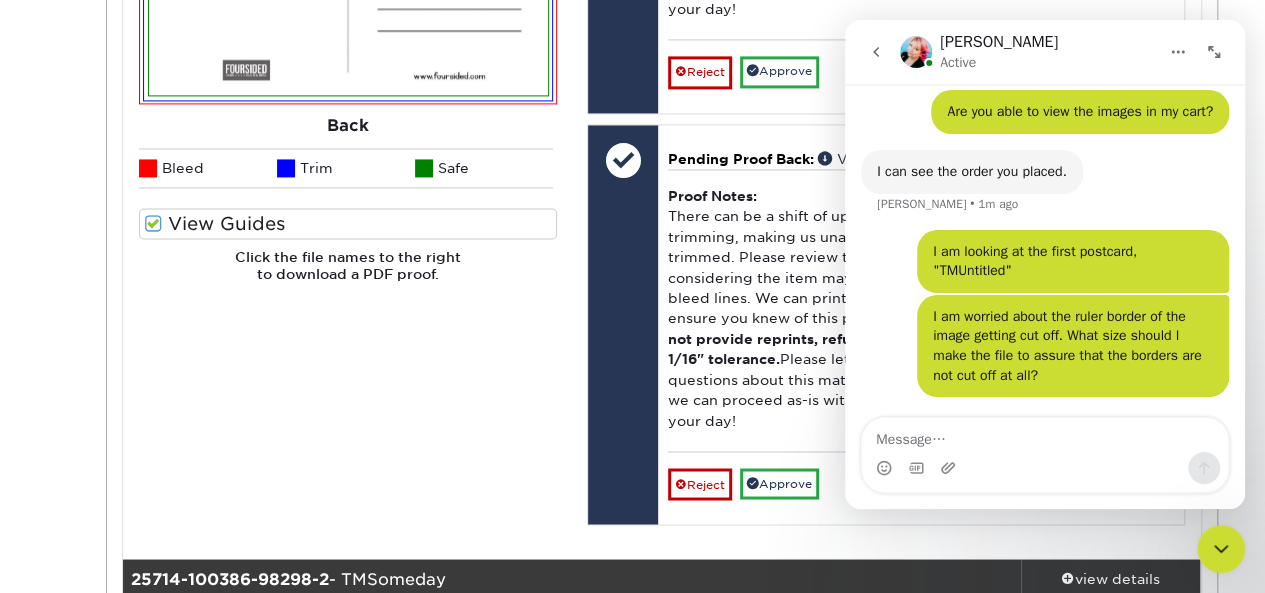scroll, scrollTop: 316, scrollLeft: 0, axis: vertical 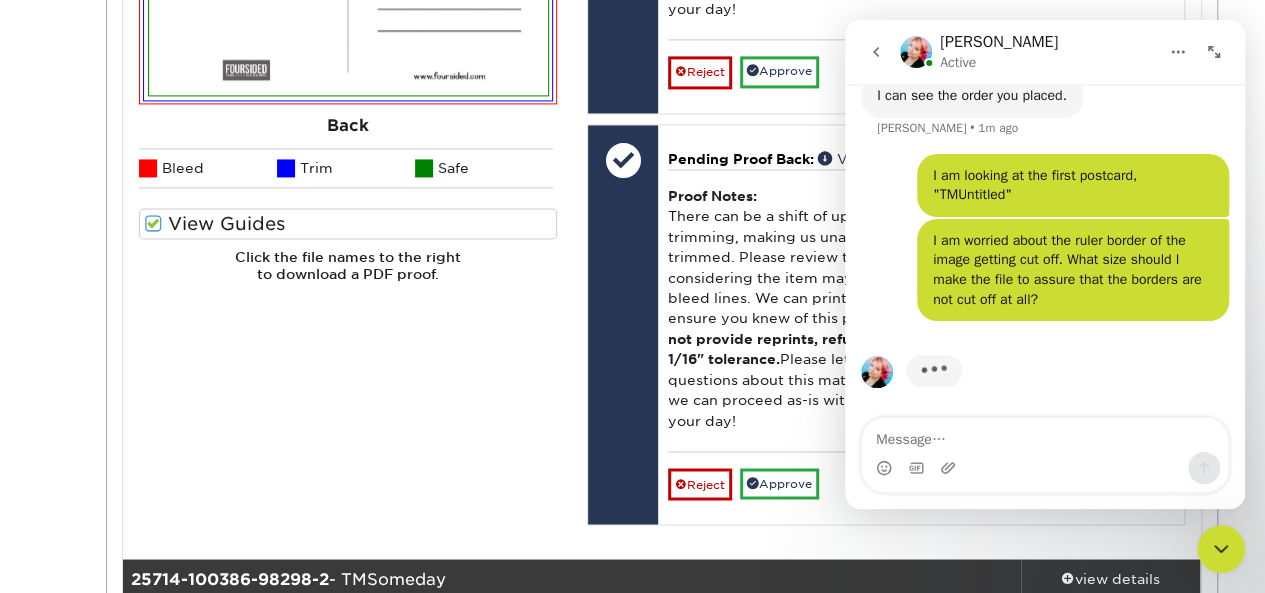 click 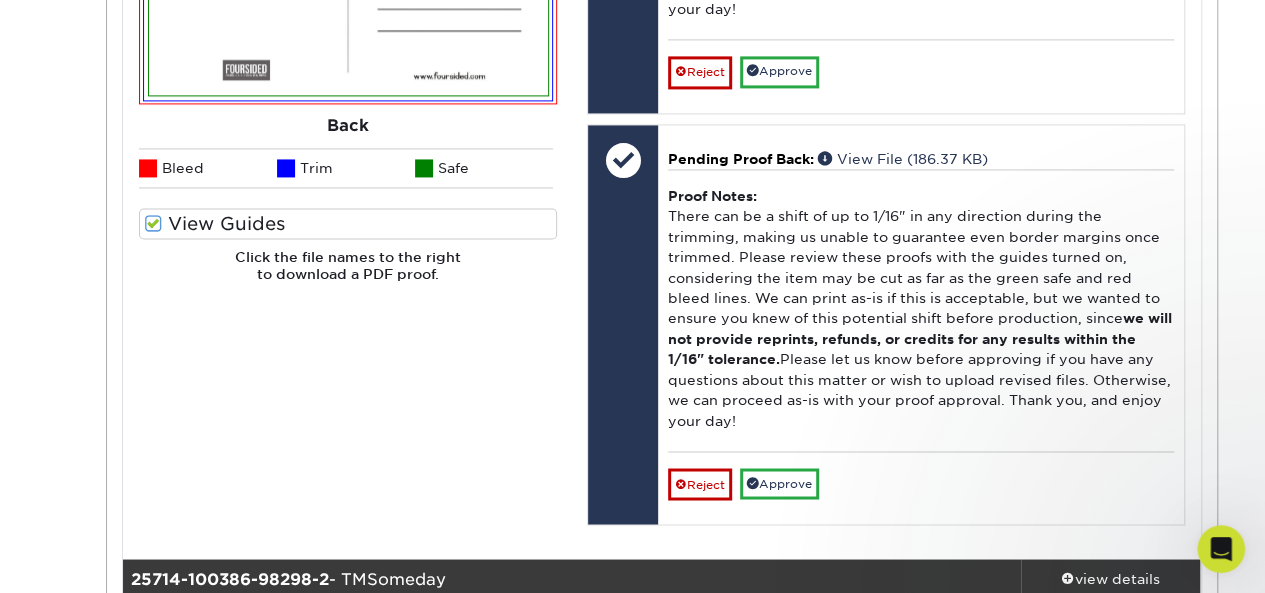 scroll, scrollTop: 0, scrollLeft: 0, axis: both 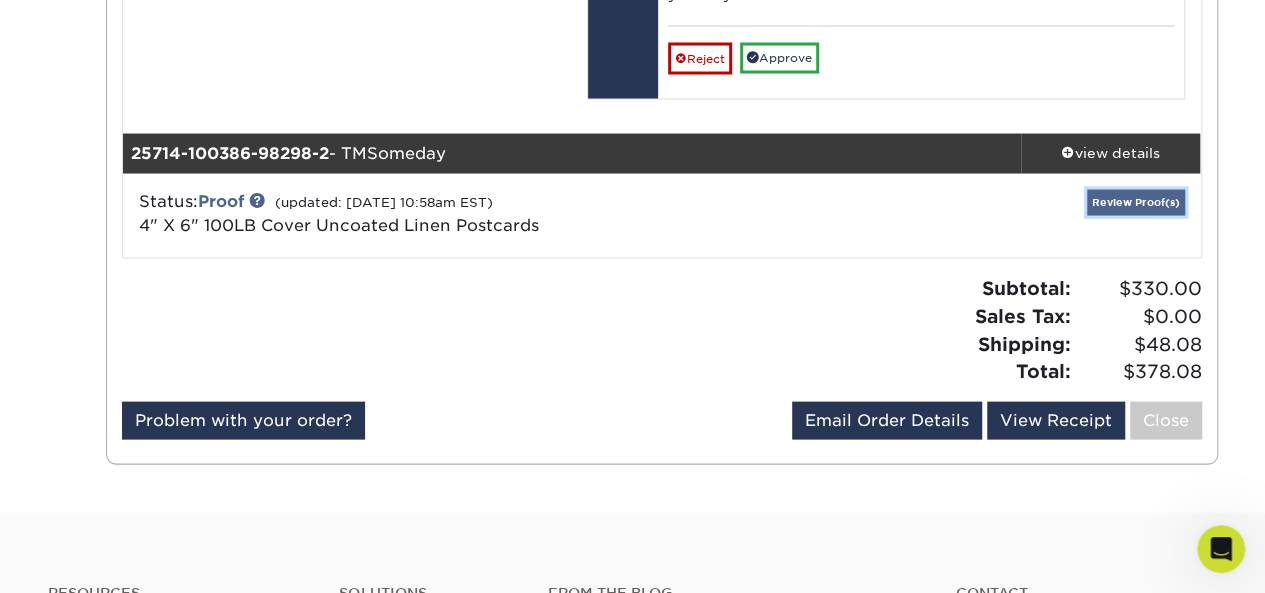 click on "Review Proof(s)" at bounding box center (1136, 202) 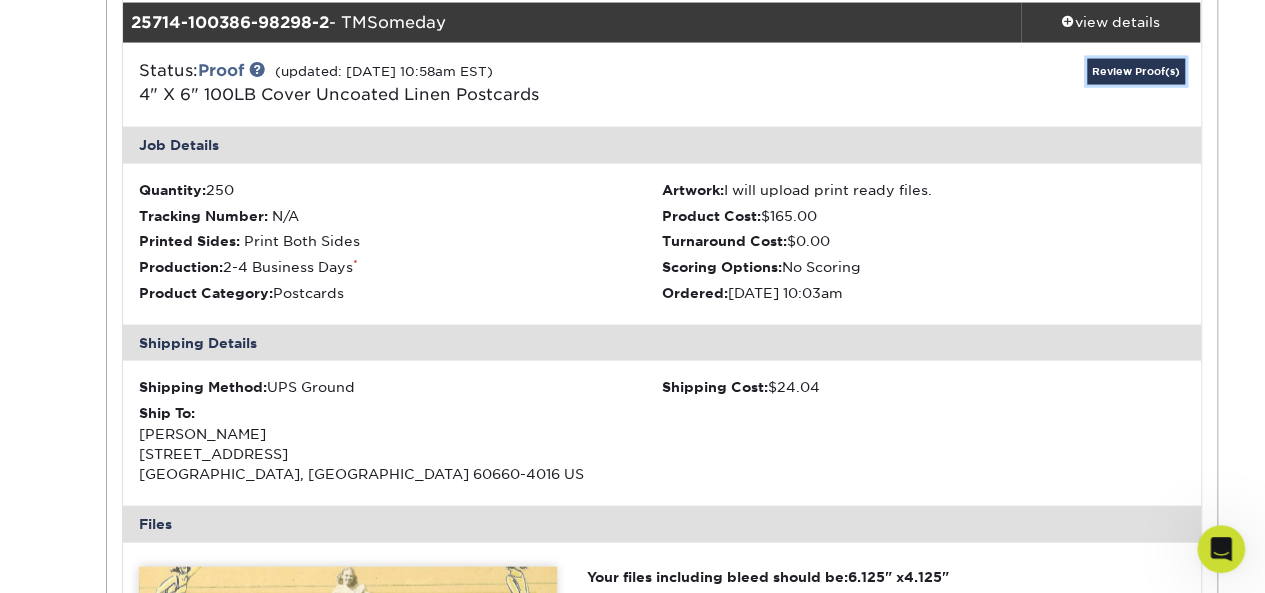 scroll, scrollTop: 2499, scrollLeft: 0, axis: vertical 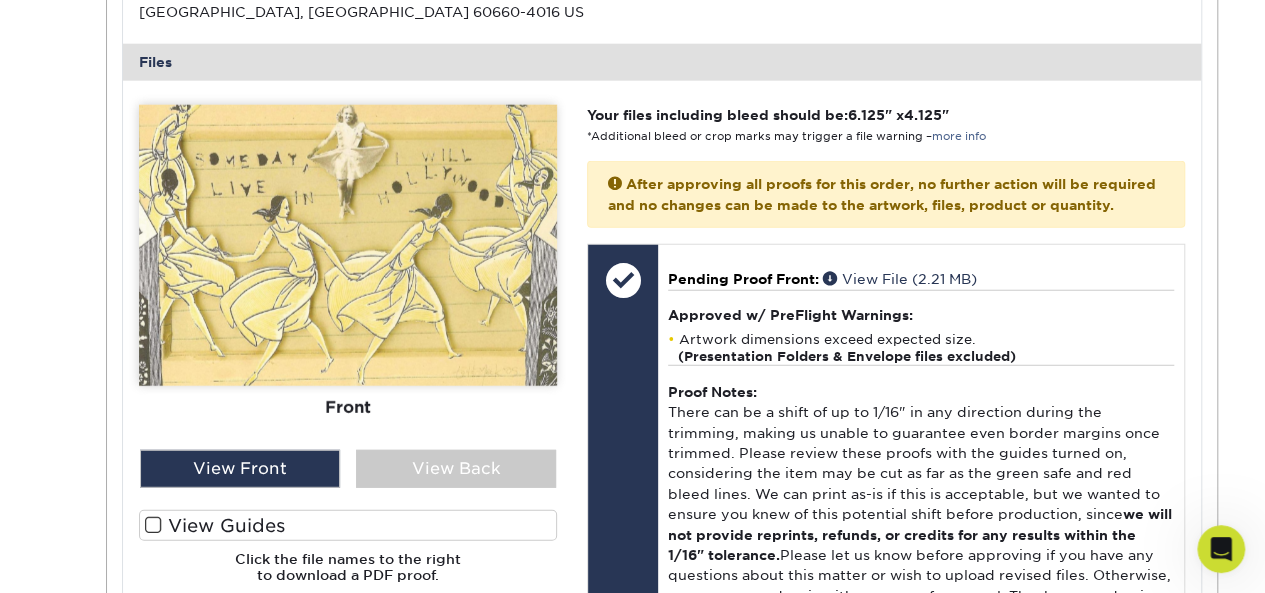 click on "View Guides" at bounding box center [348, 525] 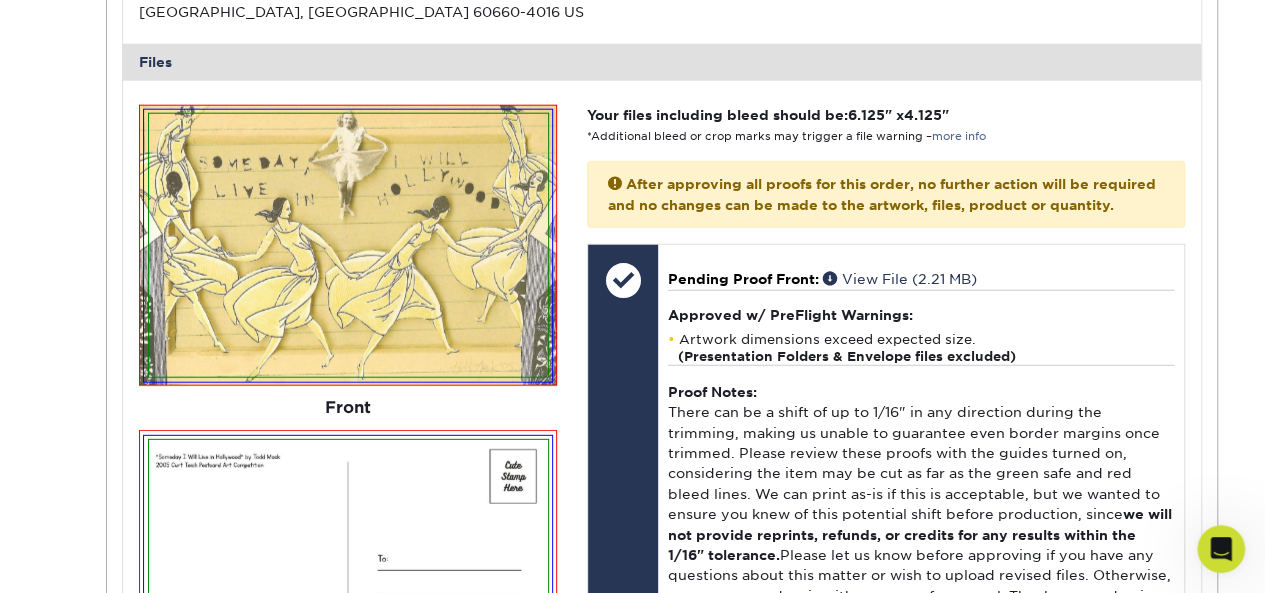 click at bounding box center [1221, 549] 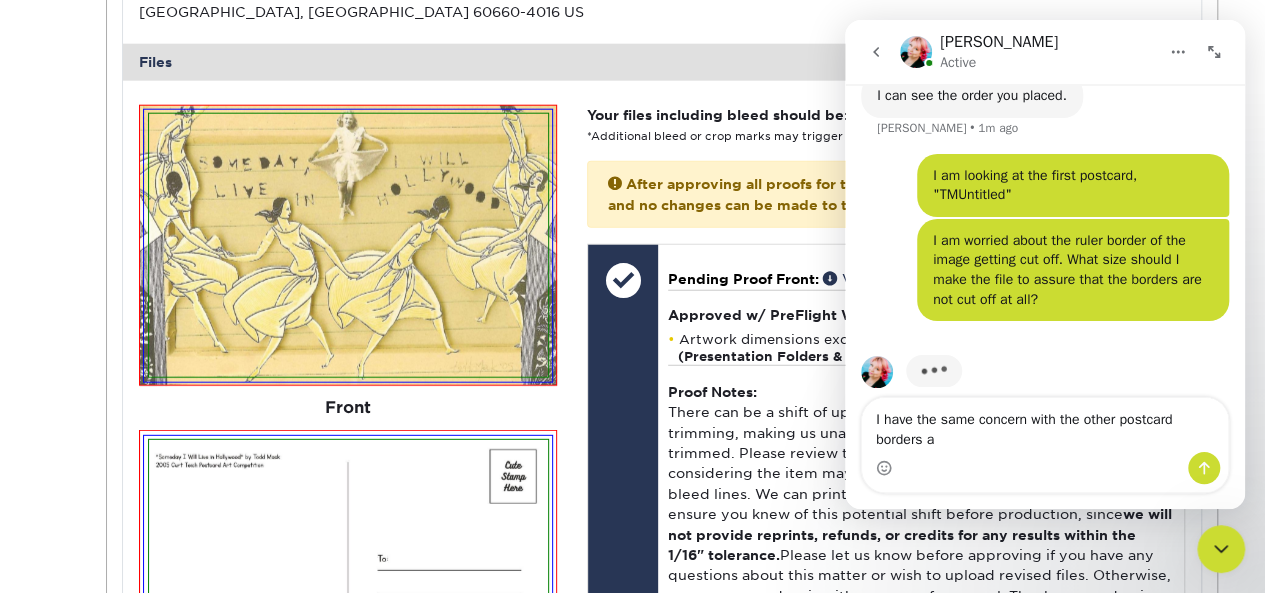 scroll, scrollTop: 336, scrollLeft: 0, axis: vertical 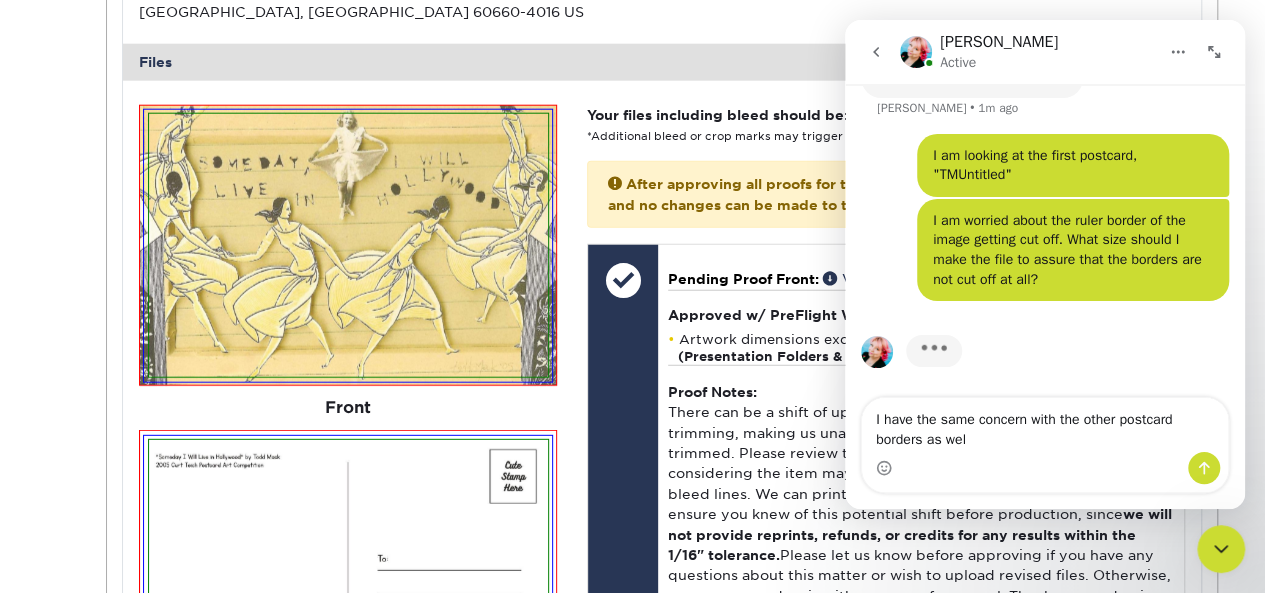 type on "I have the same concern with the other postcard borders as well" 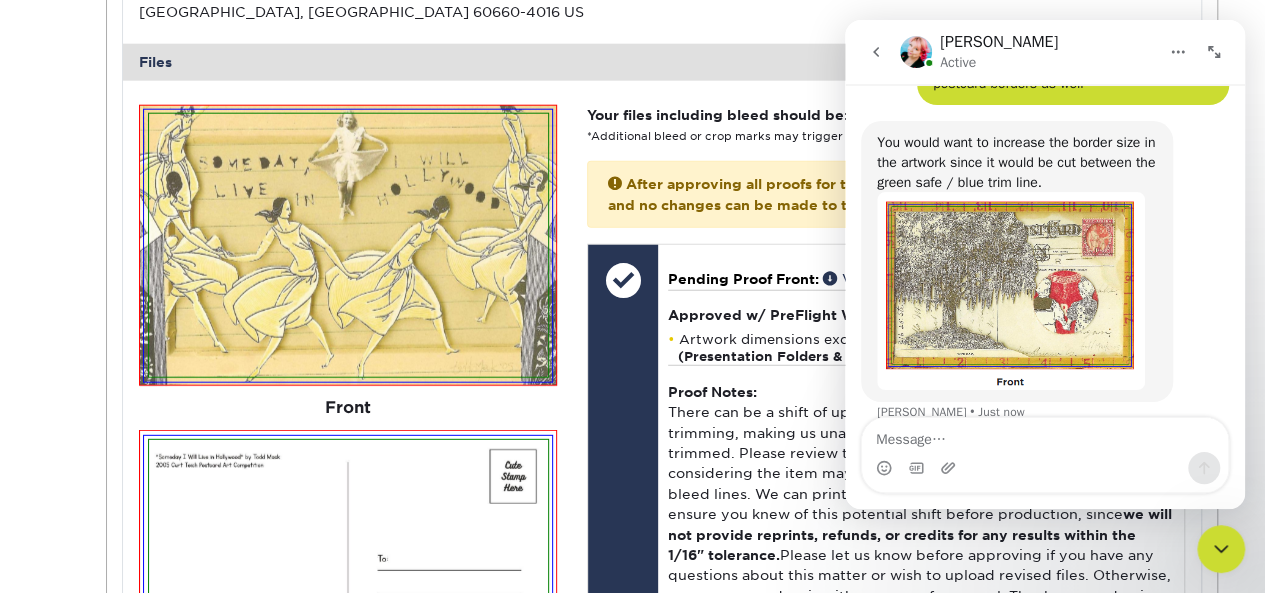 scroll, scrollTop: 601, scrollLeft: 0, axis: vertical 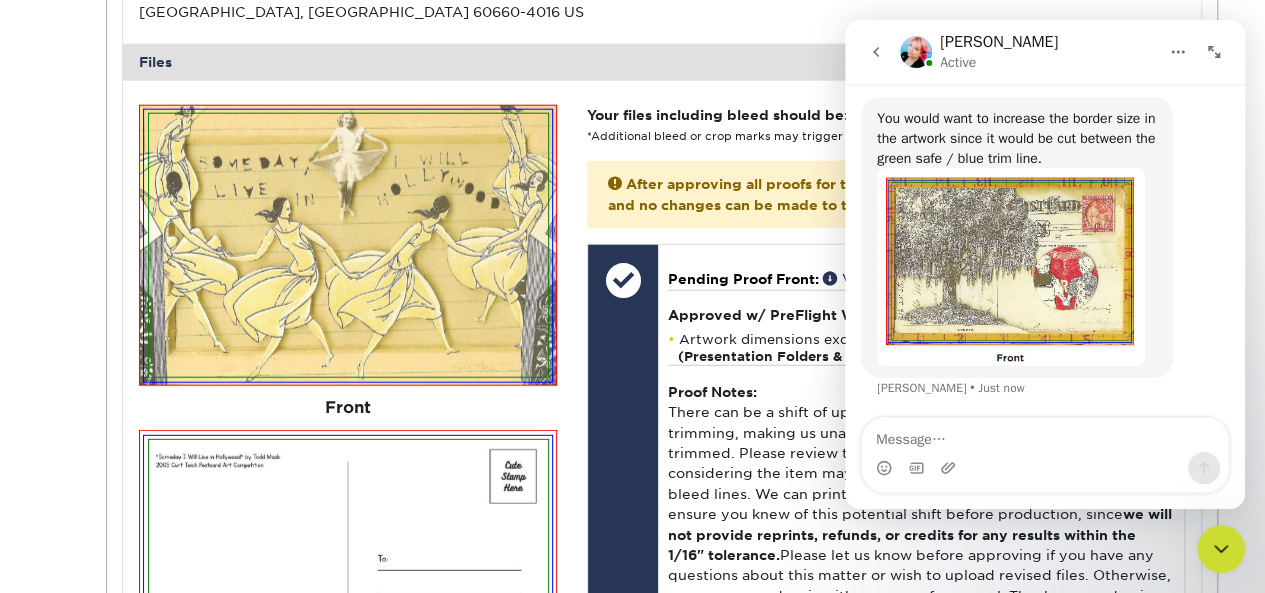 click at bounding box center (1011, 266) 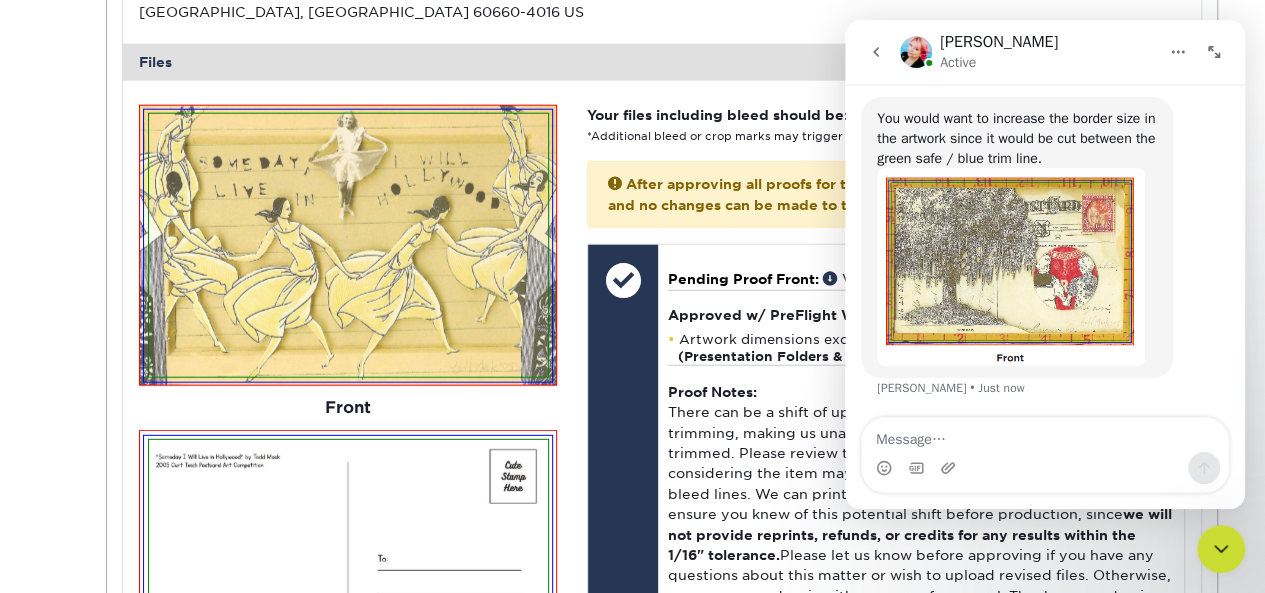 scroll, scrollTop: 0, scrollLeft: 0, axis: both 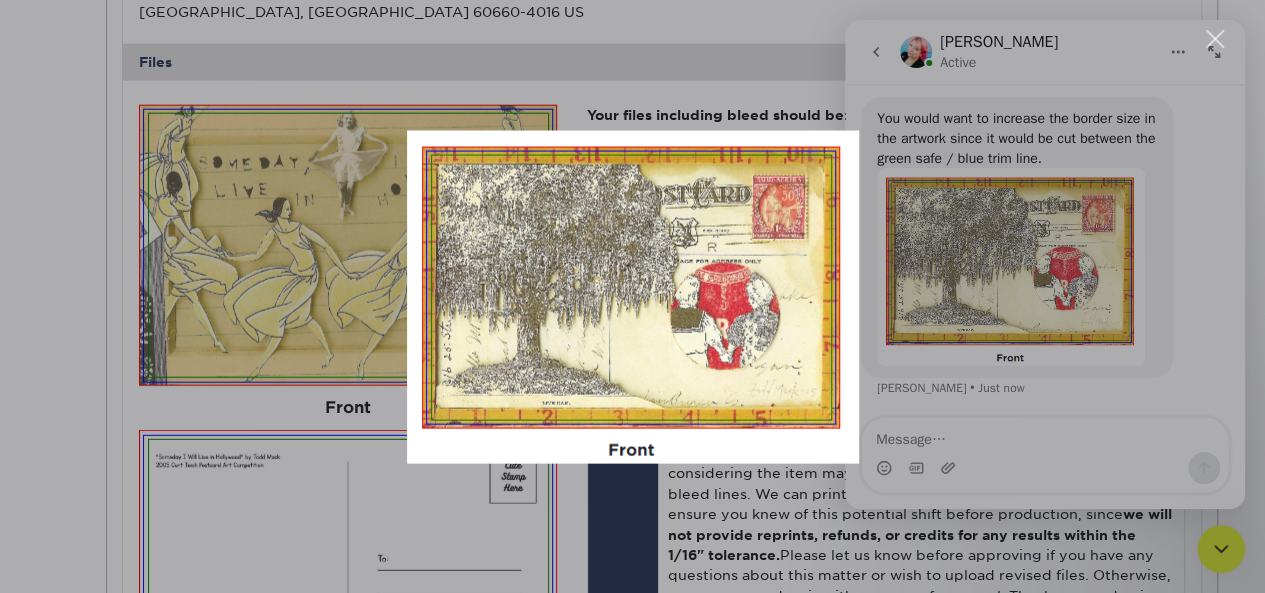 click at bounding box center [632, 296] 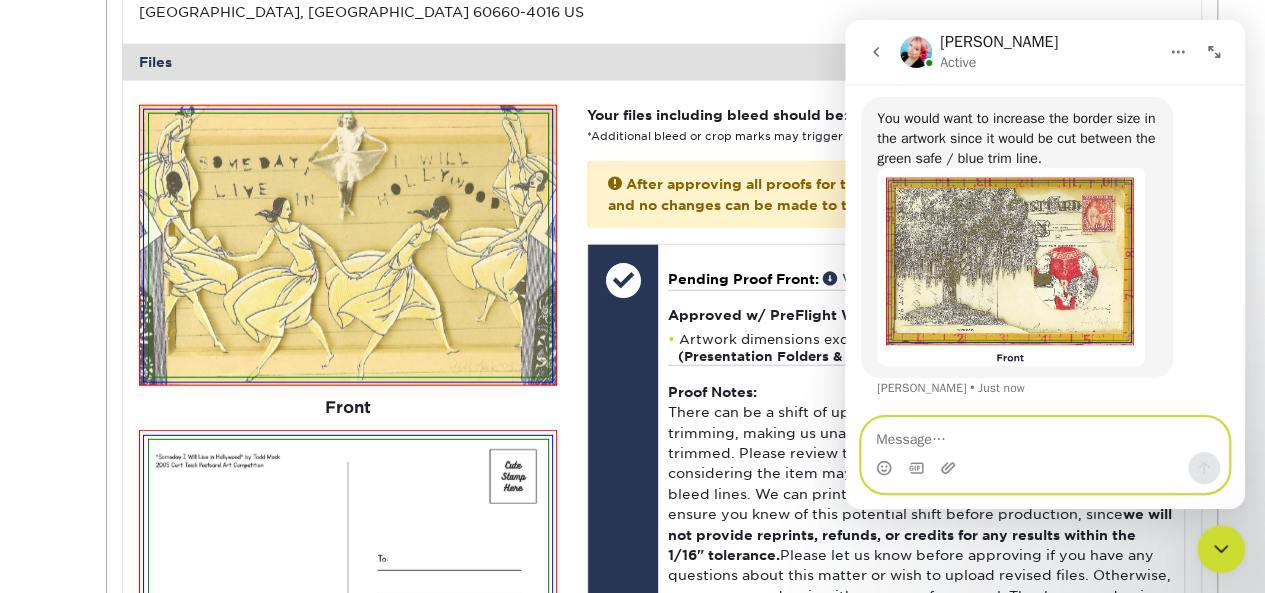 click at bounding box center [1045, 435] 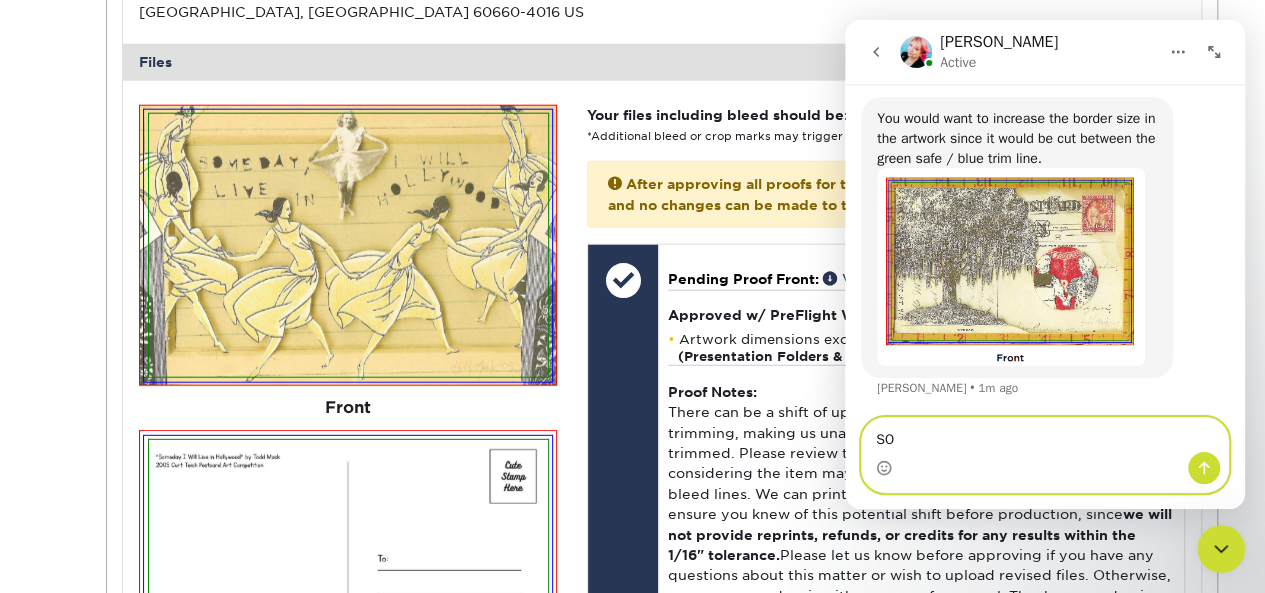 type on "S" 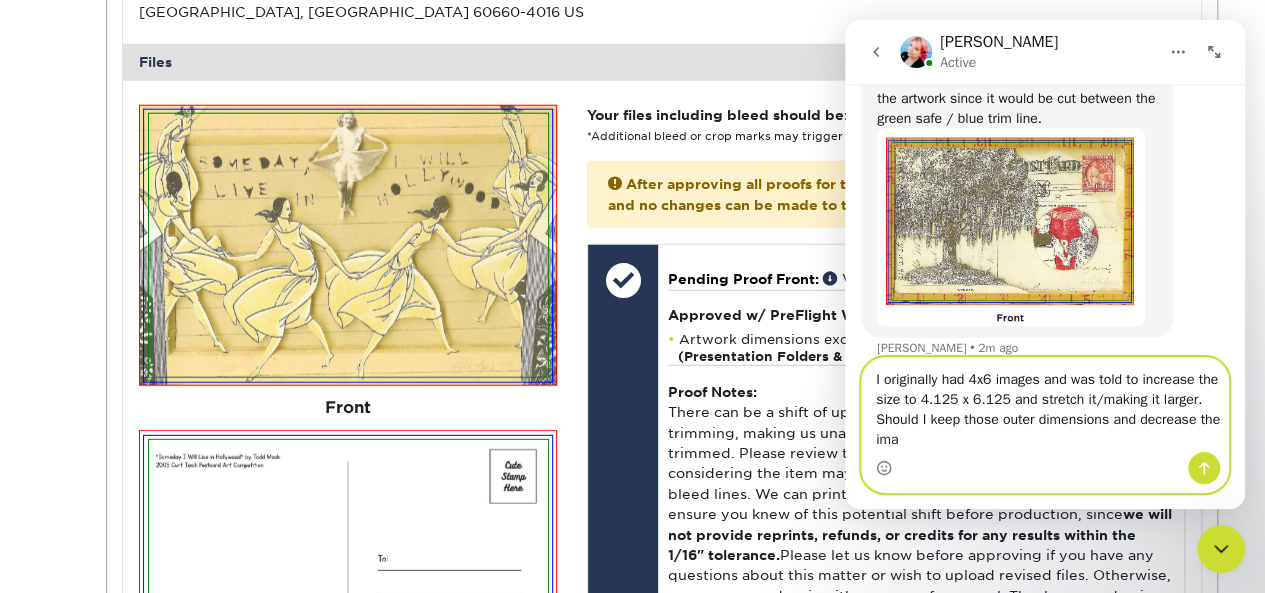 scroll, scrollTop: 661, scrollLeft: 0, axis: vertical 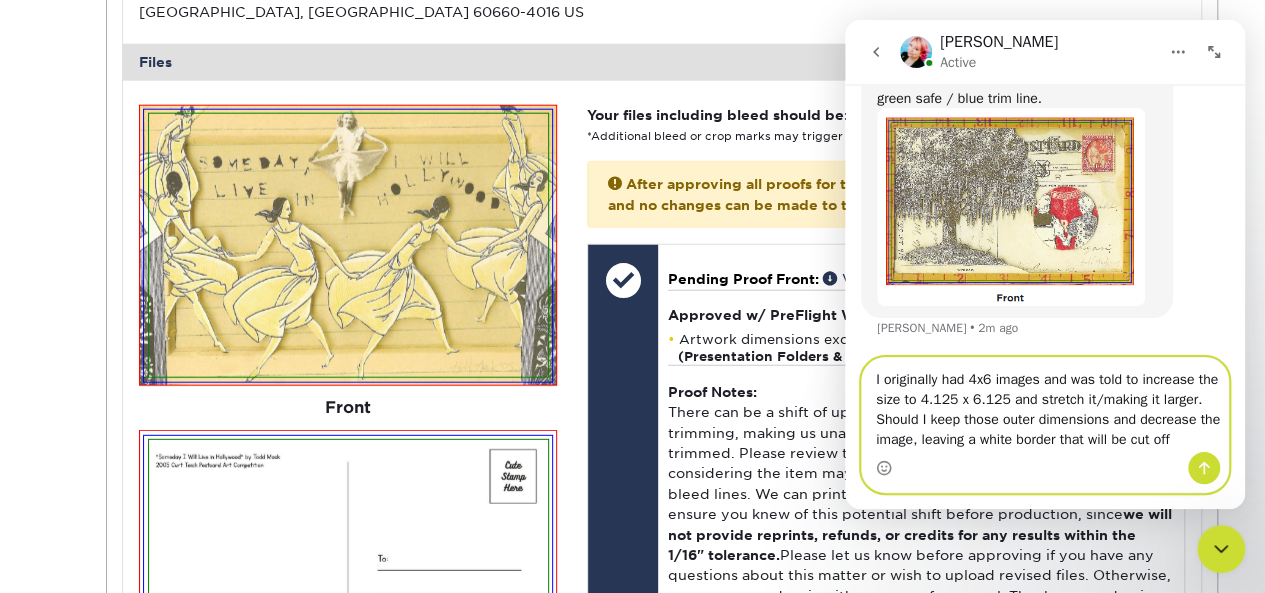 type on "I originally had 4x6 images and was told to increase the size to 4.125 x 6.125 and stretch it/making it larger. Should I keep those outer dimensions and decrease the image, leaving a white border that will be cut off?" 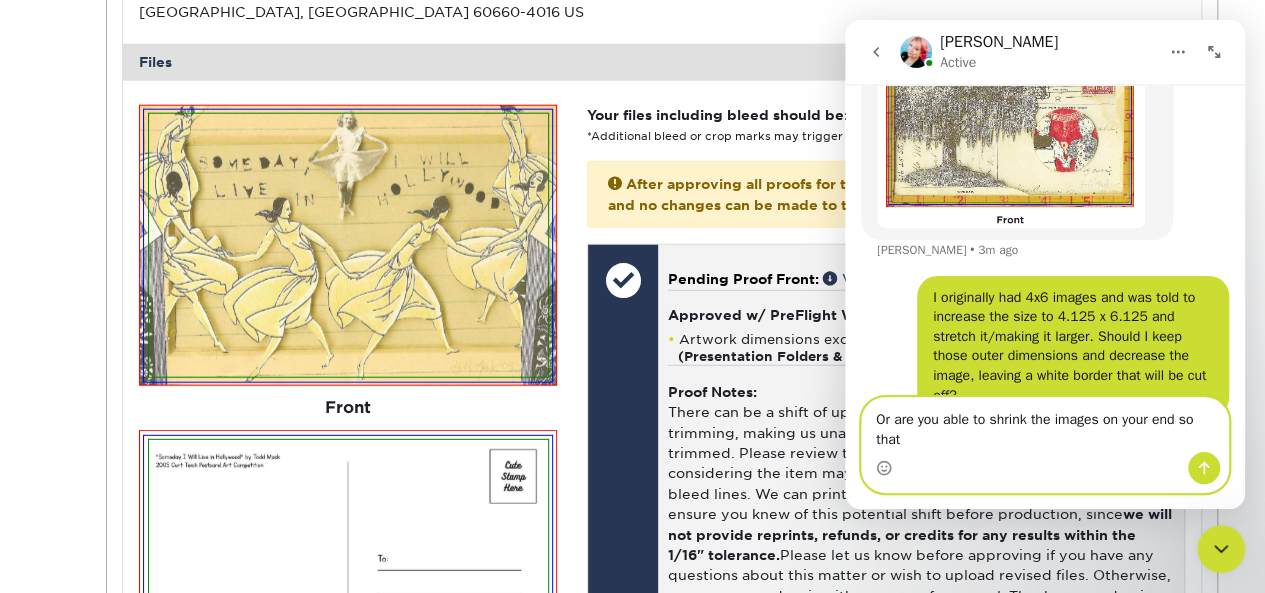 scroll, scrollTop: 759, scrollLeft: 0, axis: vertical 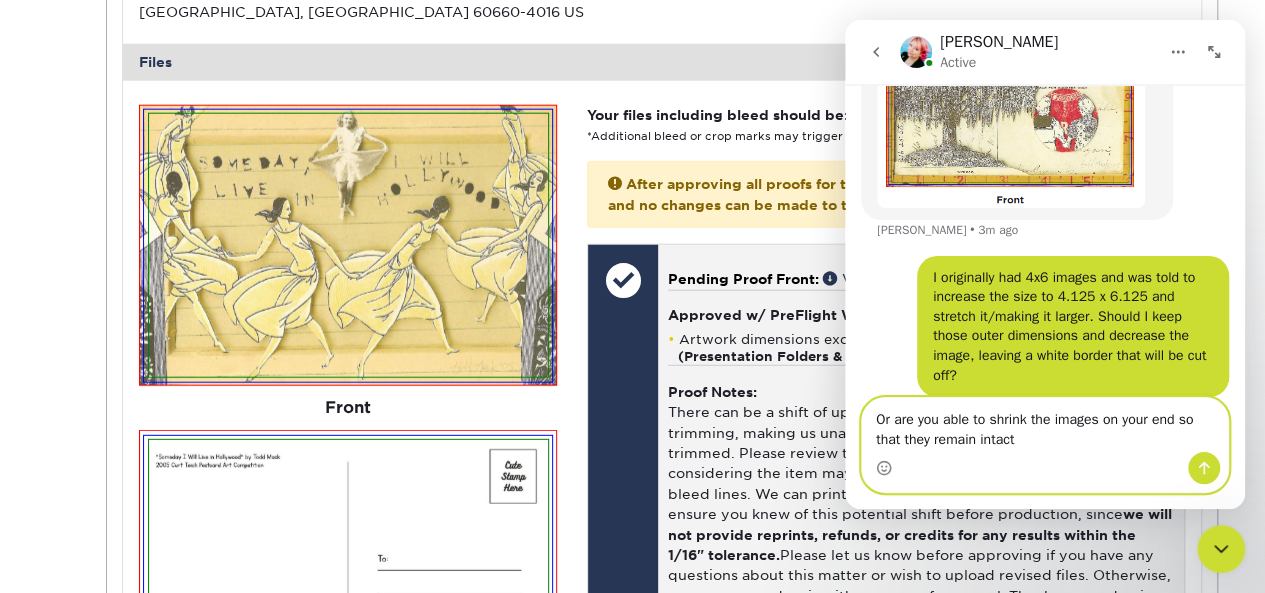 type on "Or are you able to shrink the images on your end so that they remain intact?" 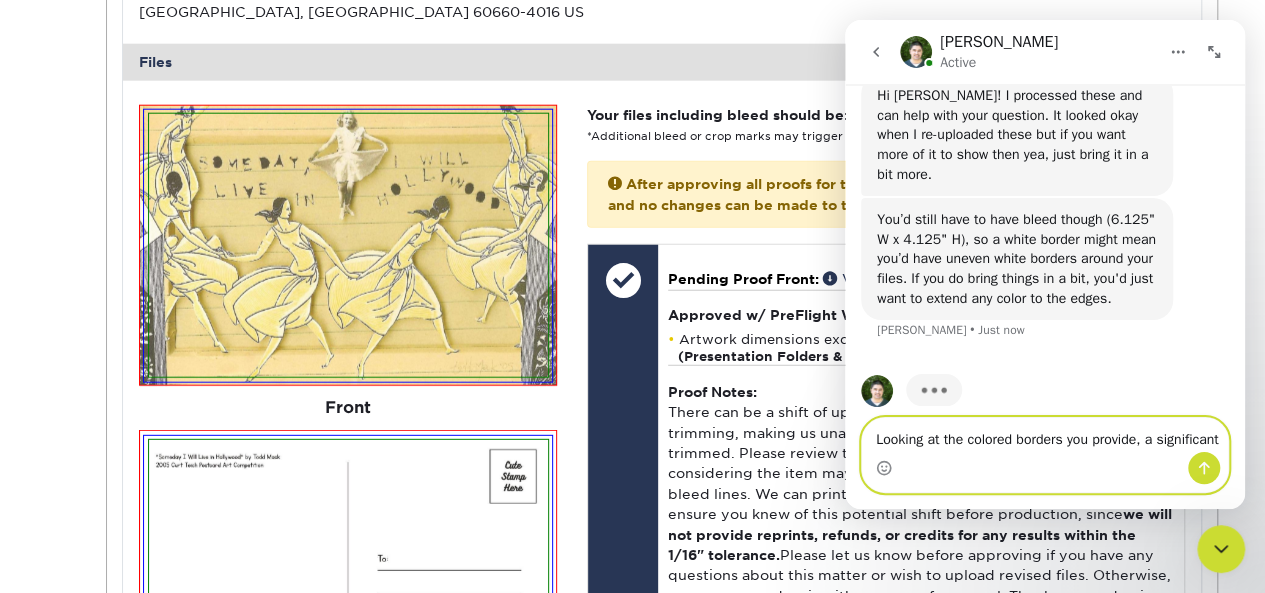 scroll, scrollTop: 1163, scrollLeft: 0, axis: vertical 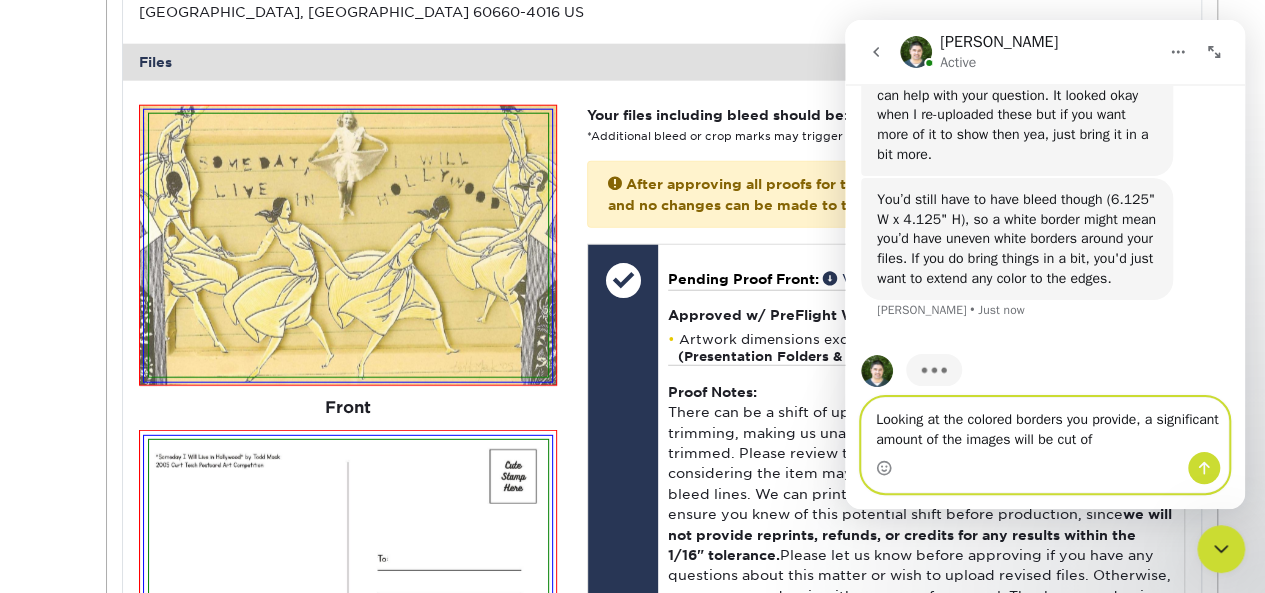 type on "Looking at the colored borders you provide, a significant amount of the images will be cut off" 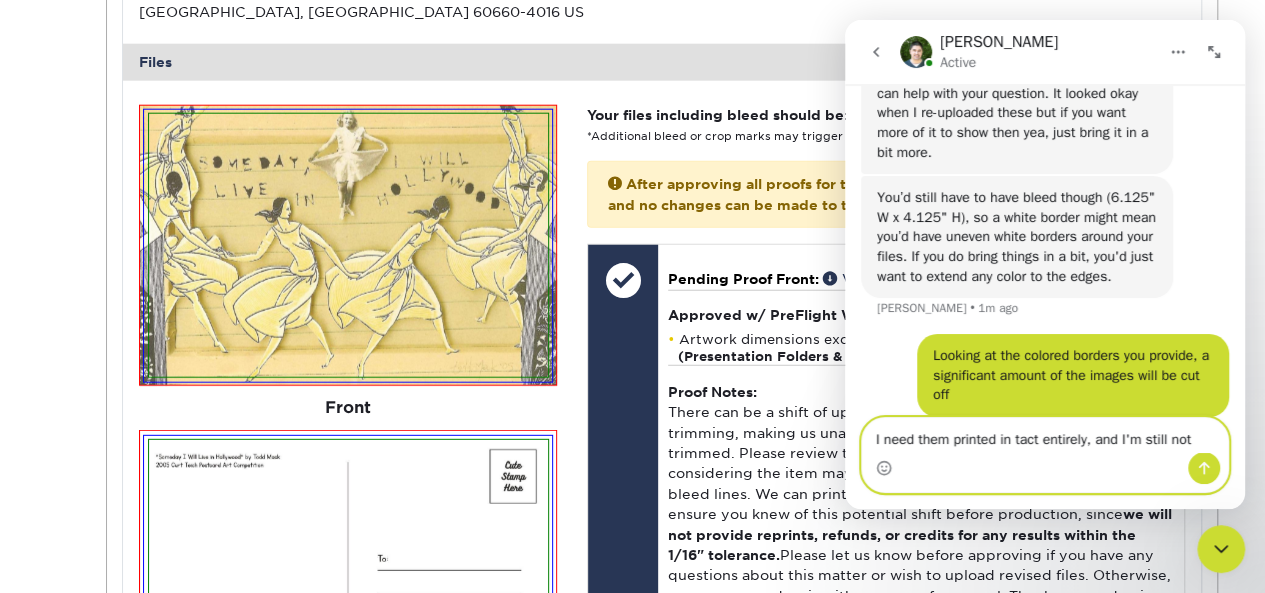 scroll, scrollTop: 1185, scrollLeft: 0, axis: vertical 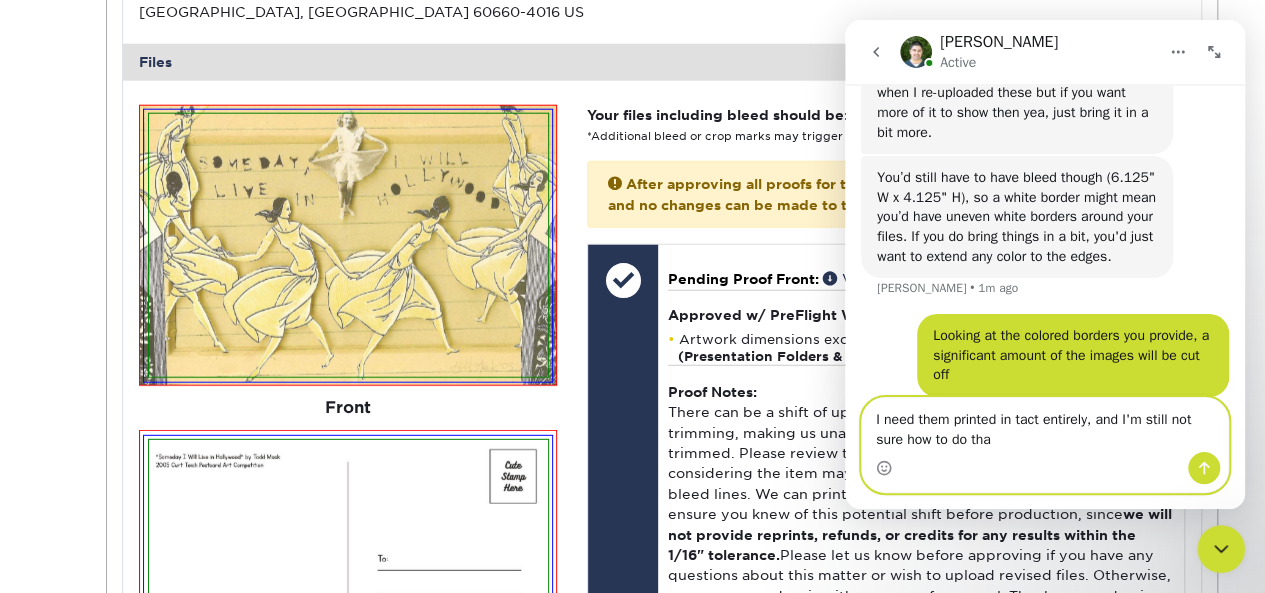 type on "I need them printed in tact entirely, and I'm still not sure how to do that" 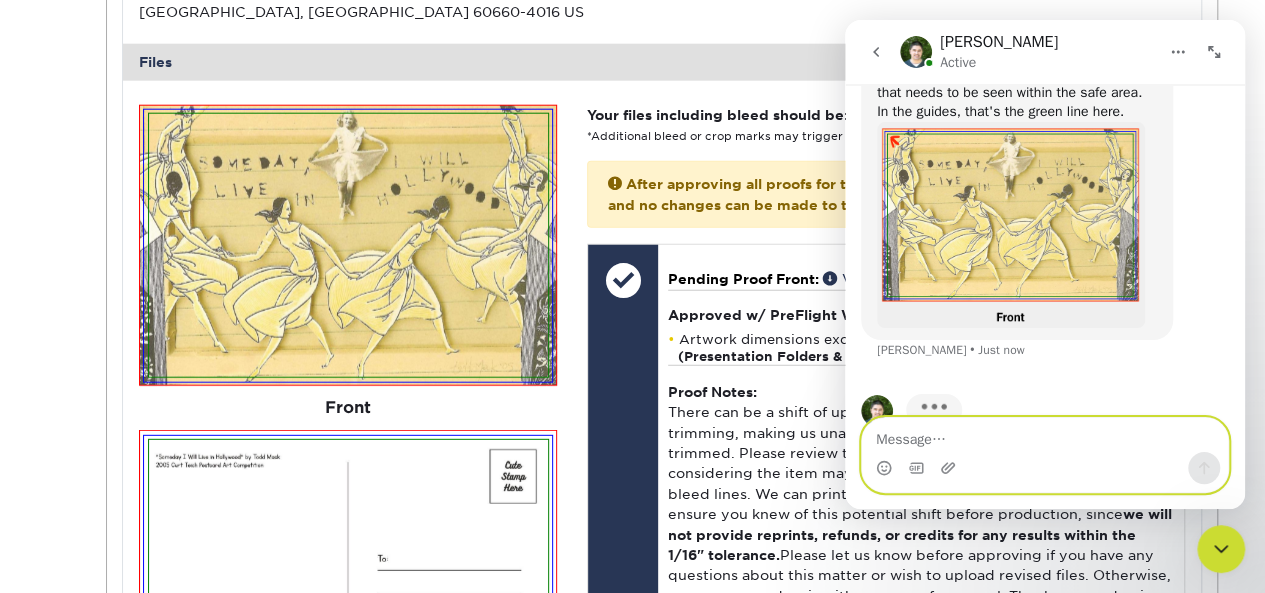 scroll, scrollTop: 1612, scrollLeft: 0, axis: vertical 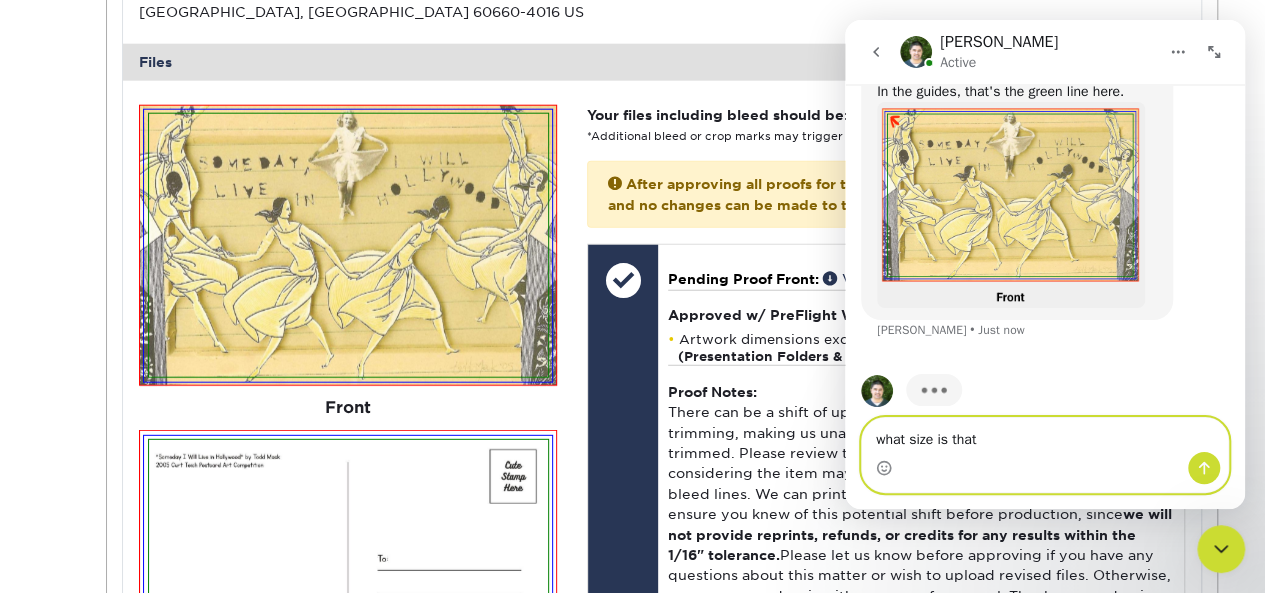 type on "what size is that?" 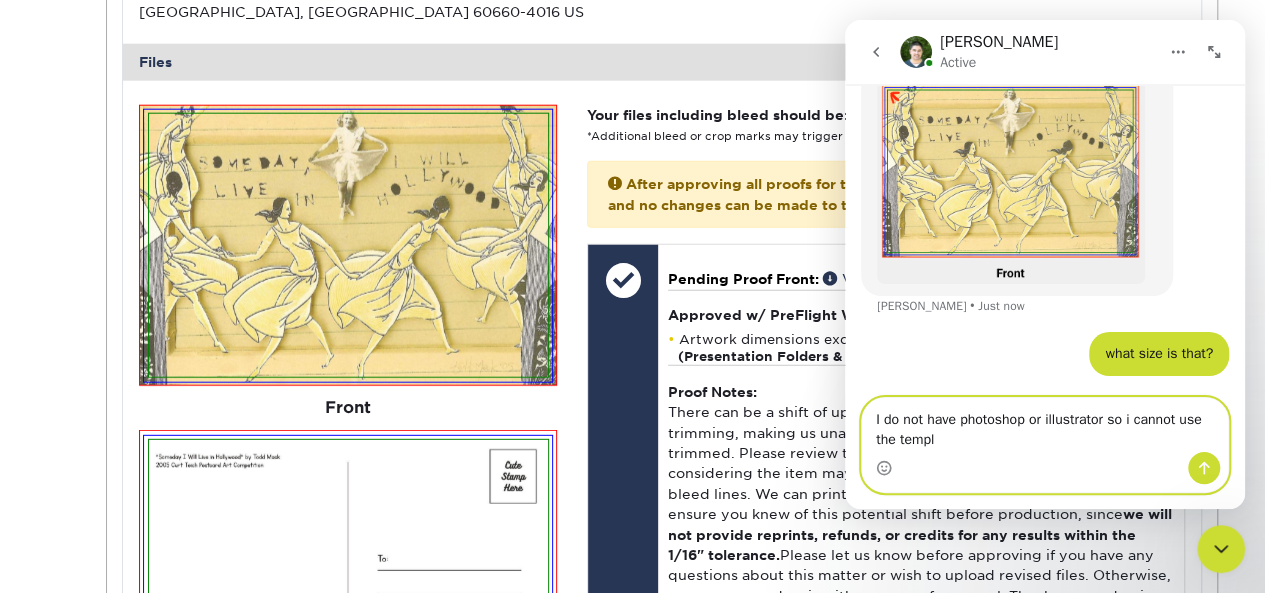 scroll, scrollTop: 1615, scrollLeft: 0, axis: vertical 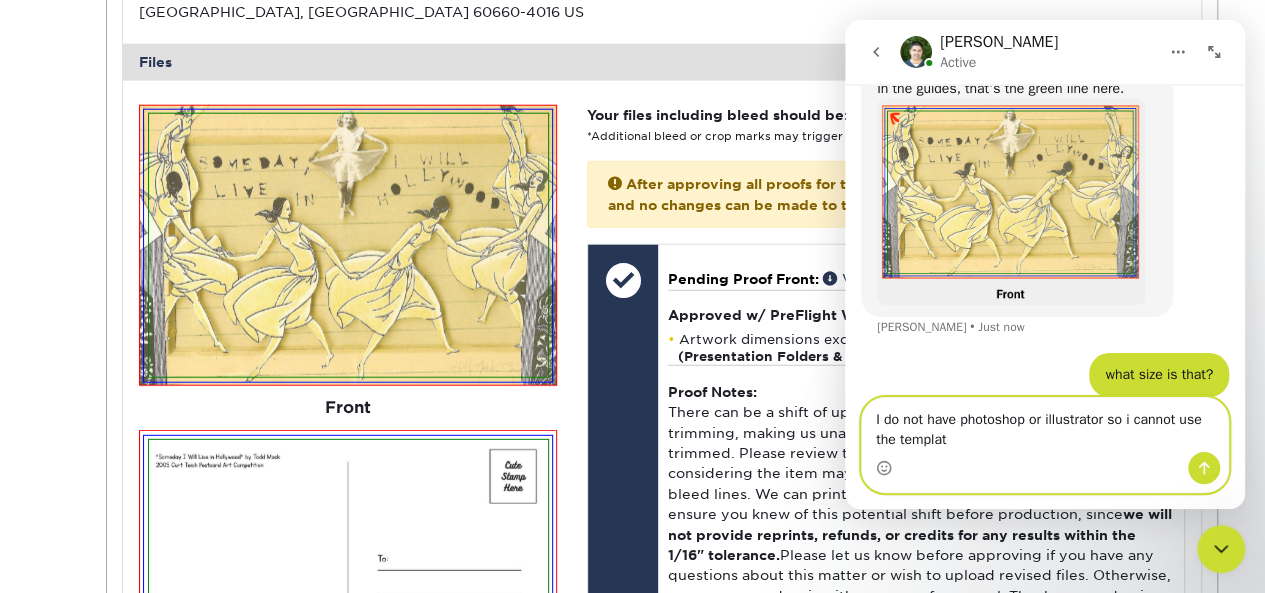 type on "I do not have photoshop or illustrator so i cannot use the template" 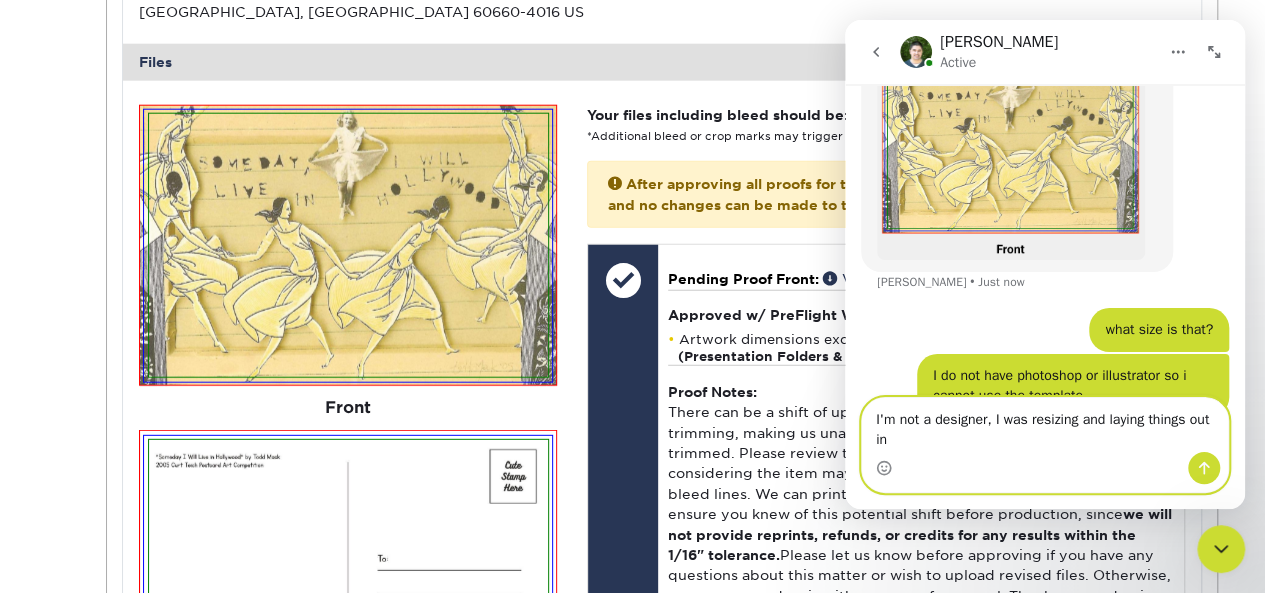 scroll, scrollTop: 1680, scrollLeft: 0, axis: vertical 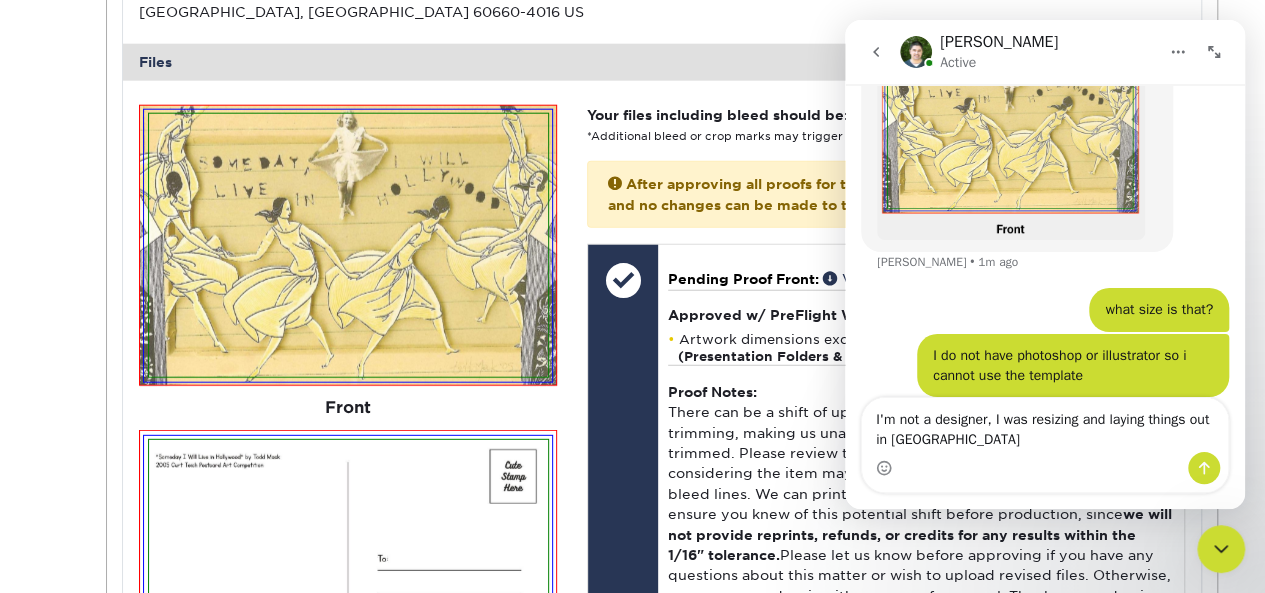 click at bounding box center (884, 468) 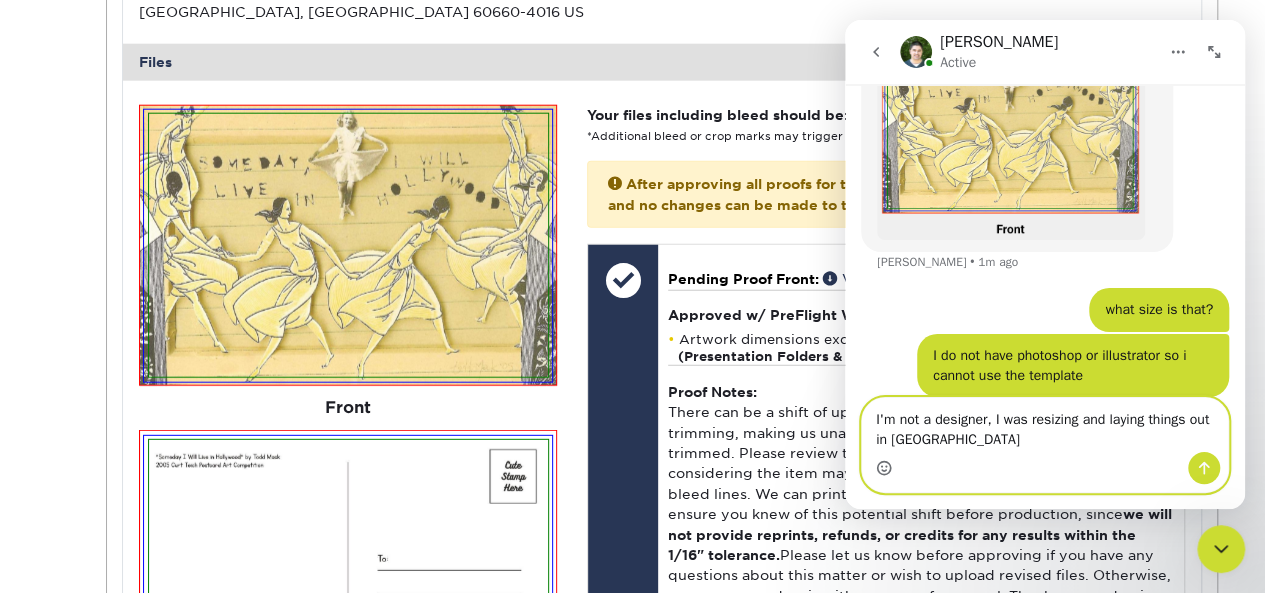 click 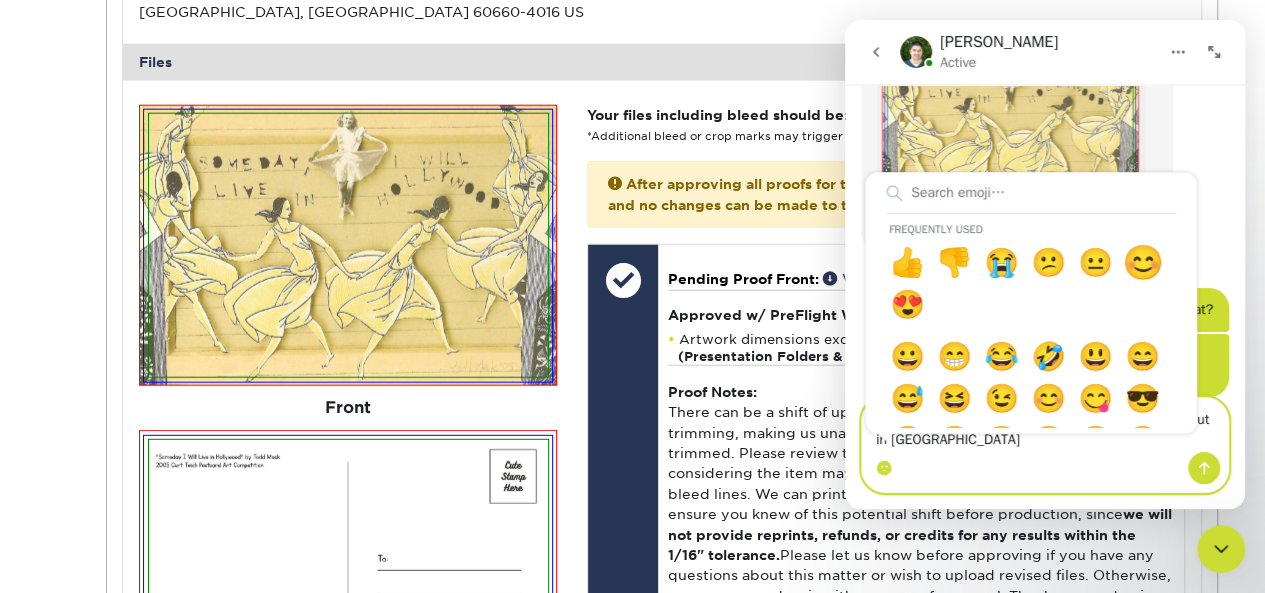 type on "I'm not a designer, I was resizing and laying things out in Canva 😊" 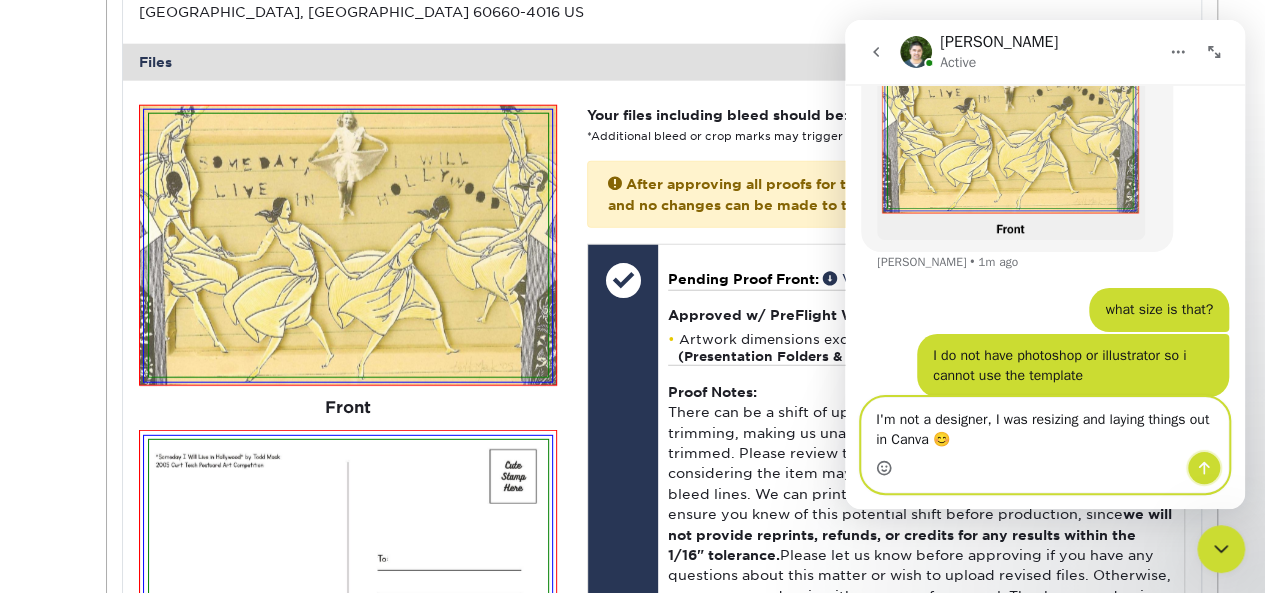 click 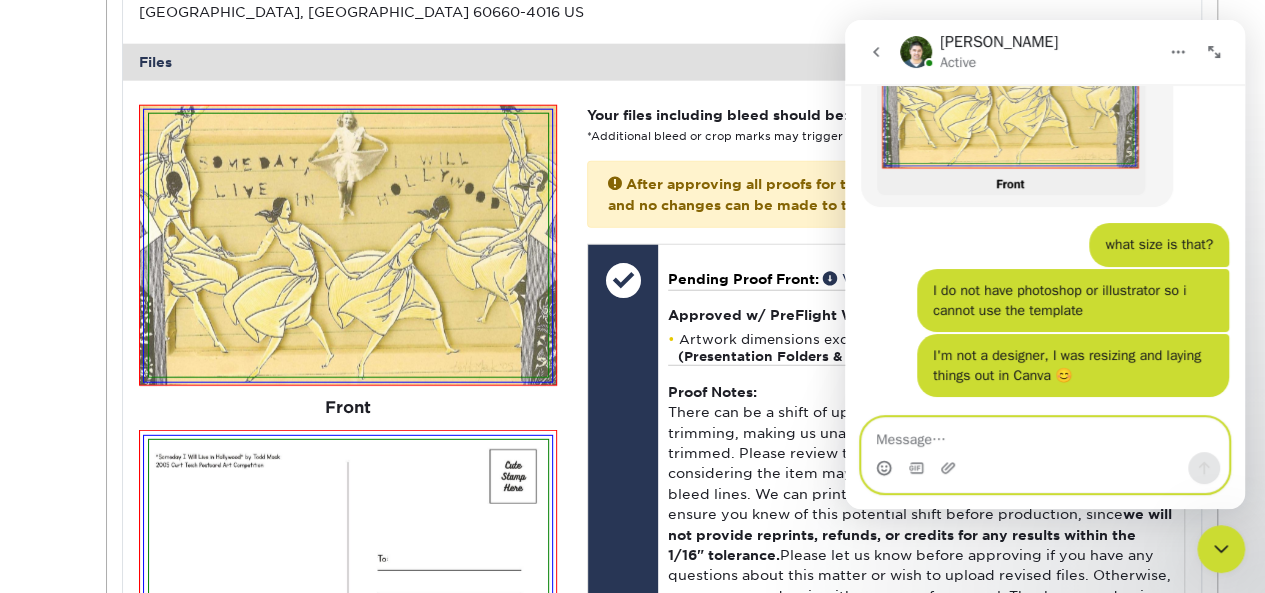 scroll, scrollTop: 1804, scrollLeft: 0, axis: vertical 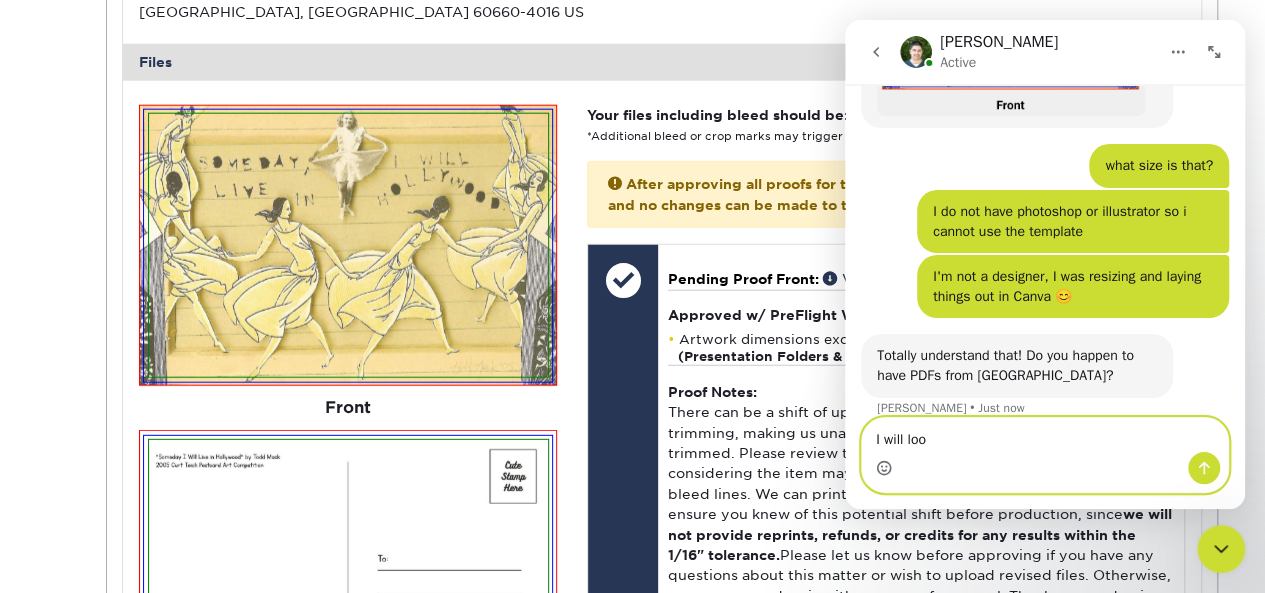 type on "I will look" 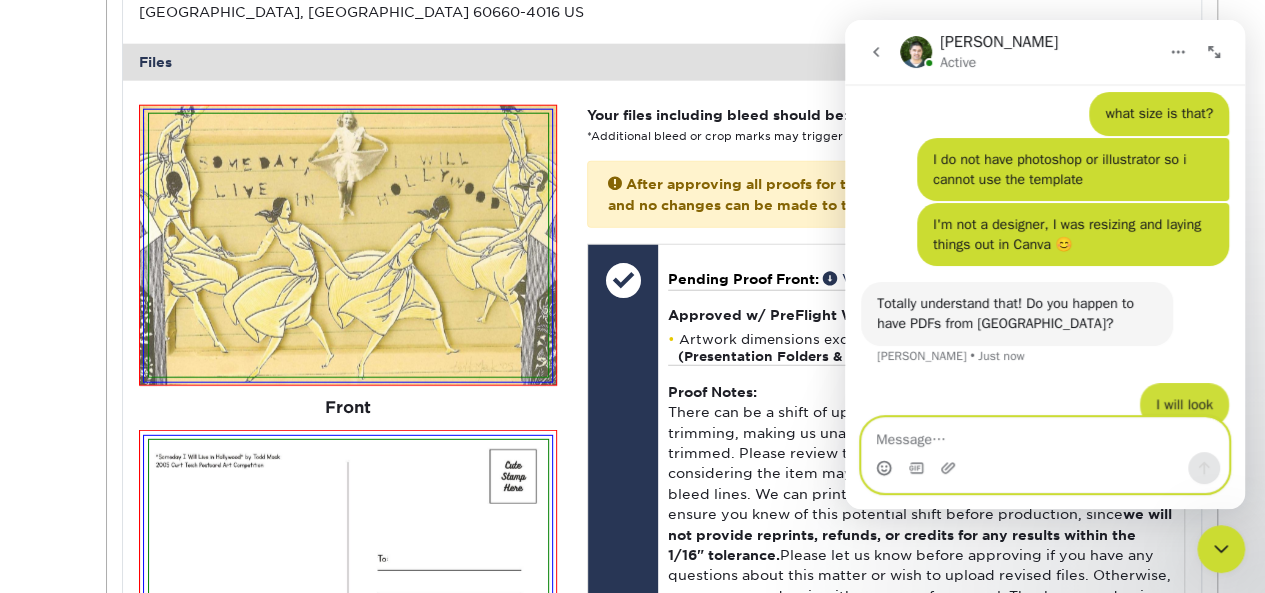 scroll, scrollTop: 1864, scrollLeft: 0, axis: vertical 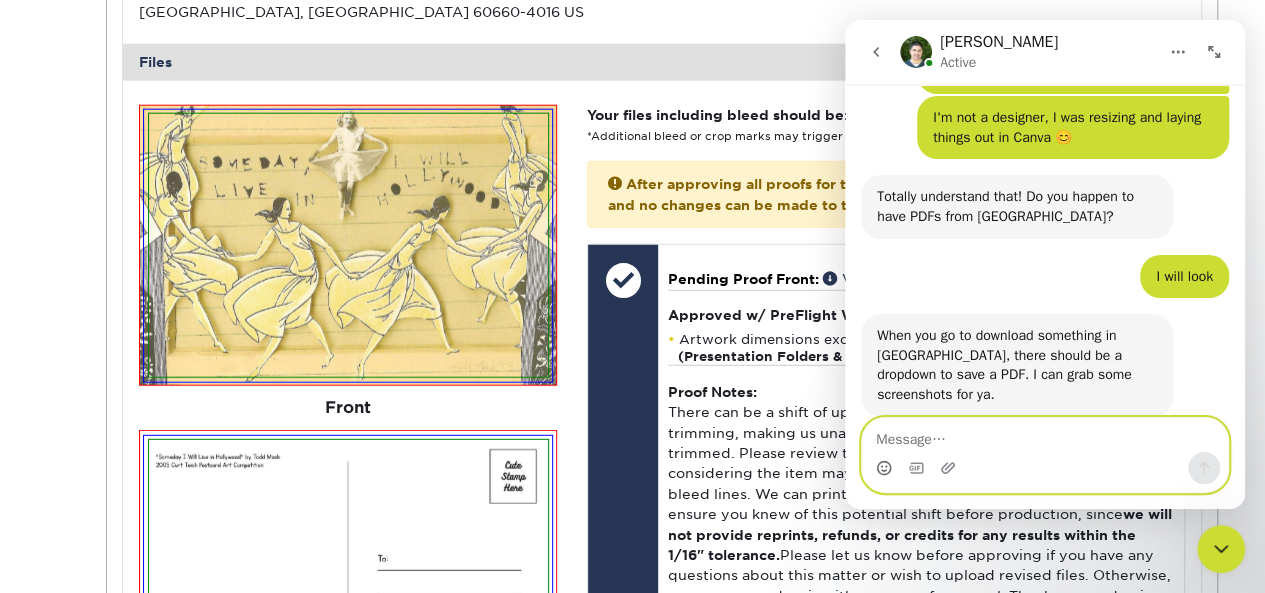 click at bounding box center [1045, 435] 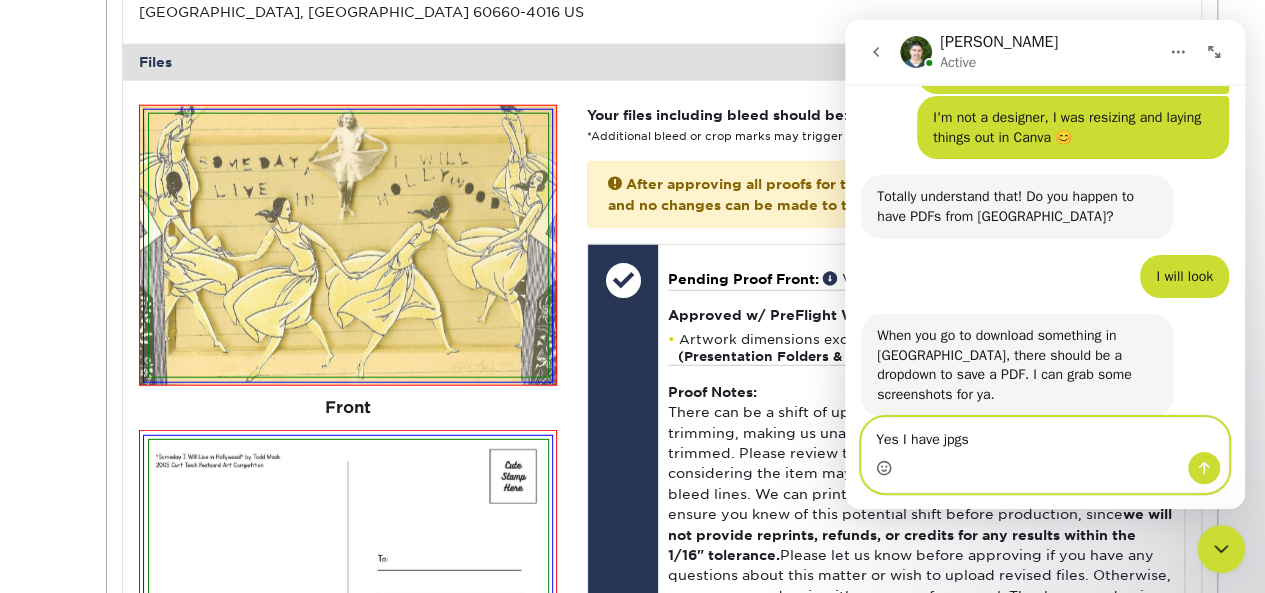type on "Yes I have jpgs" 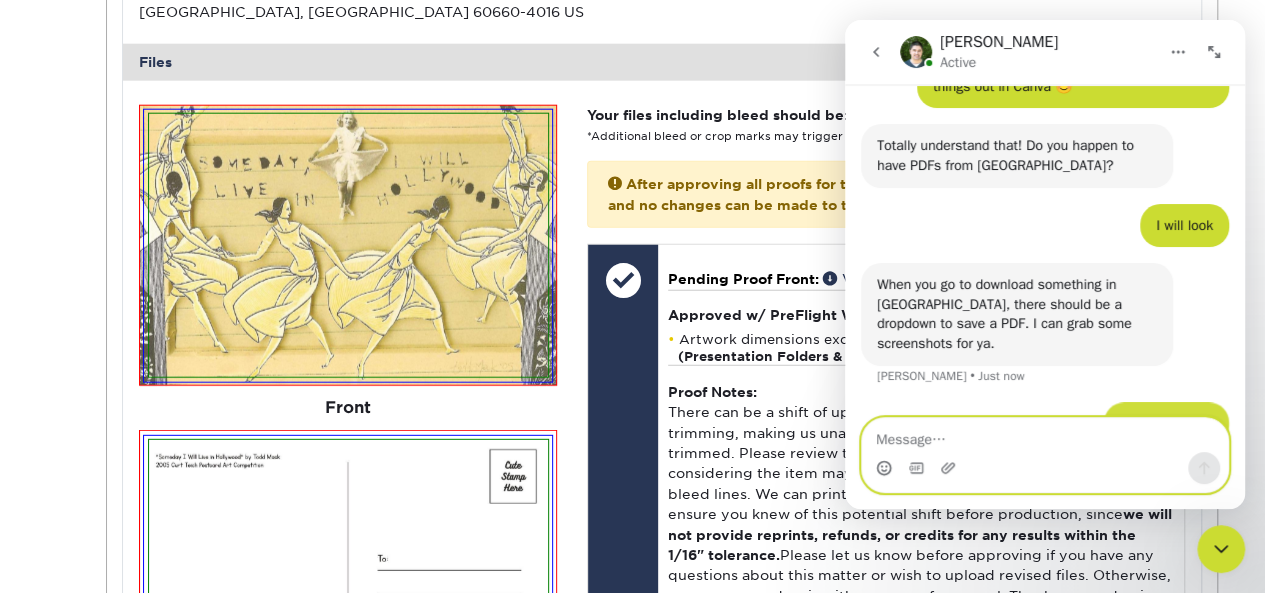 scroll, scrollTop: 2022, scrollLeft: 0, axis: vertical 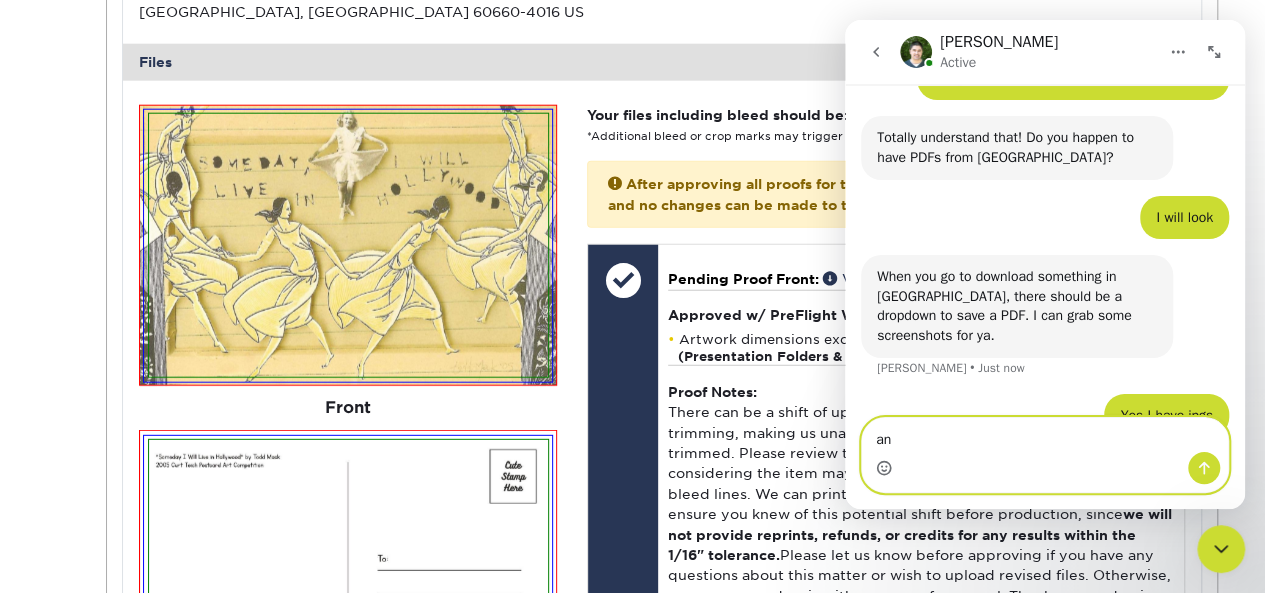 type on "a" 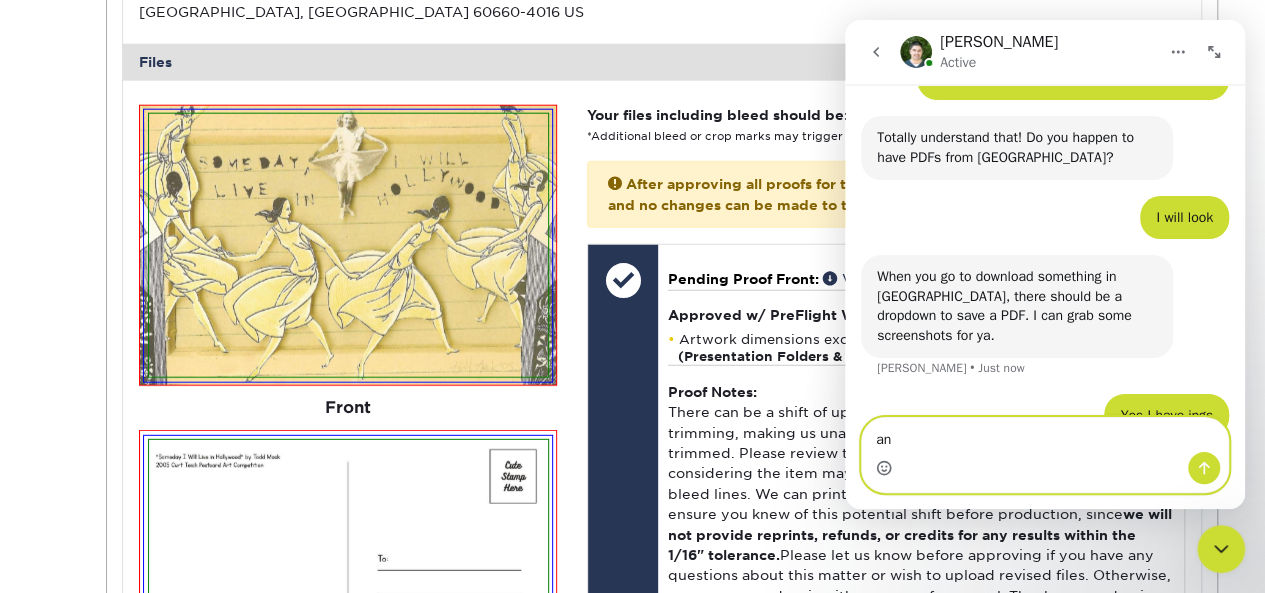 type on "a" 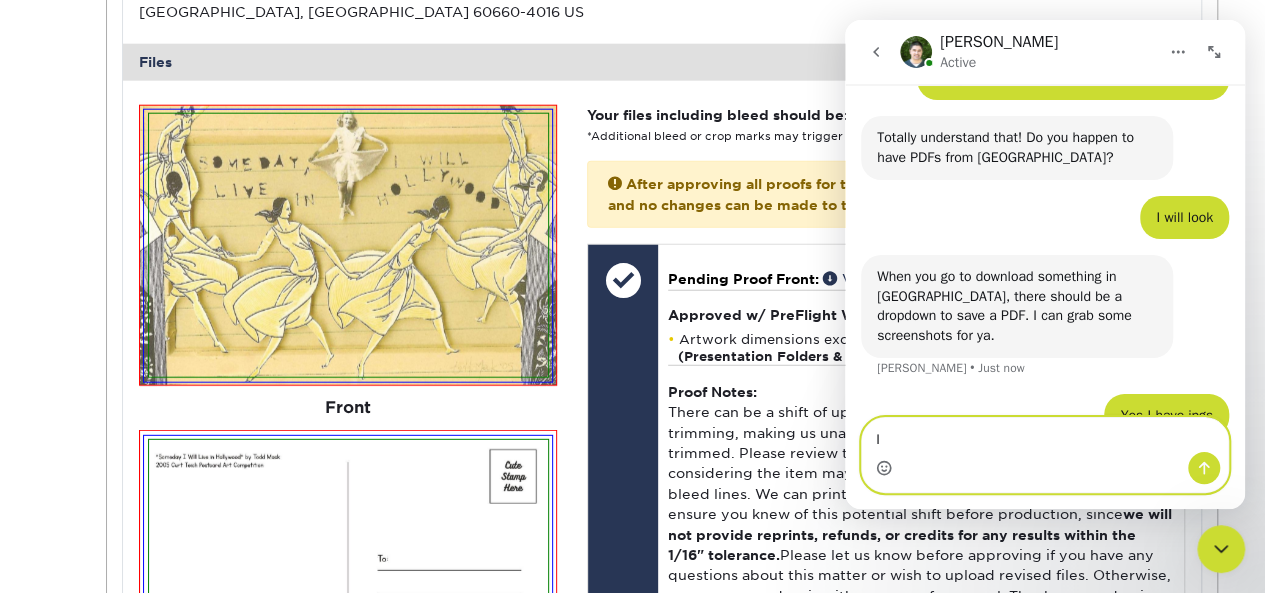 type on "I" 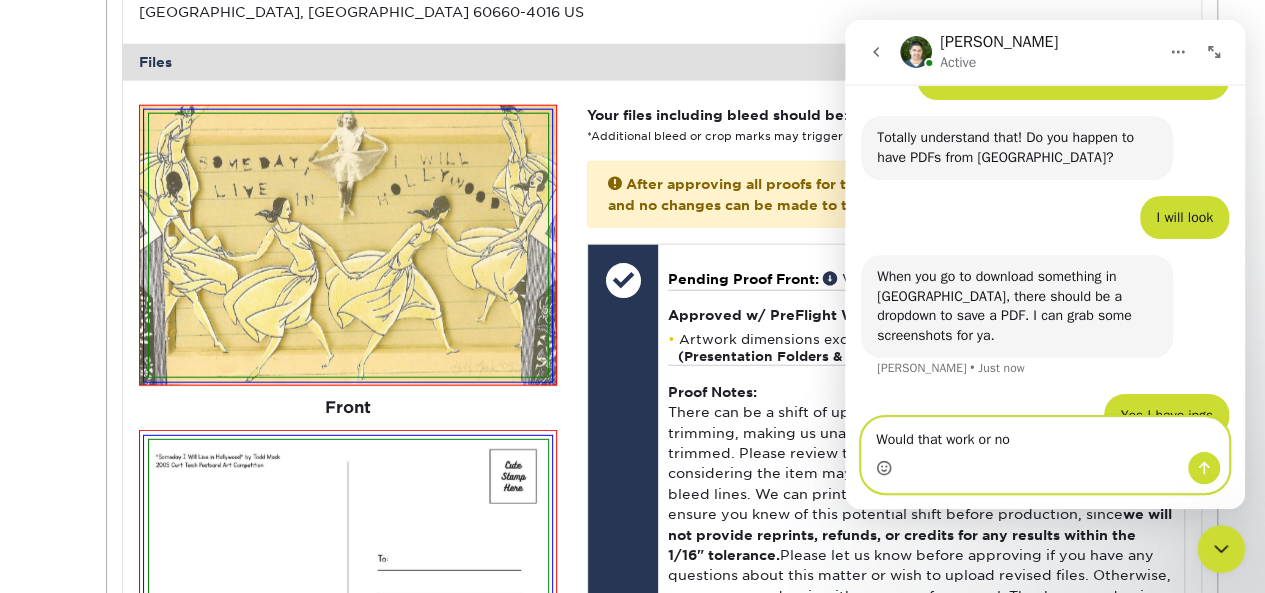 type on "Would that work or no?" 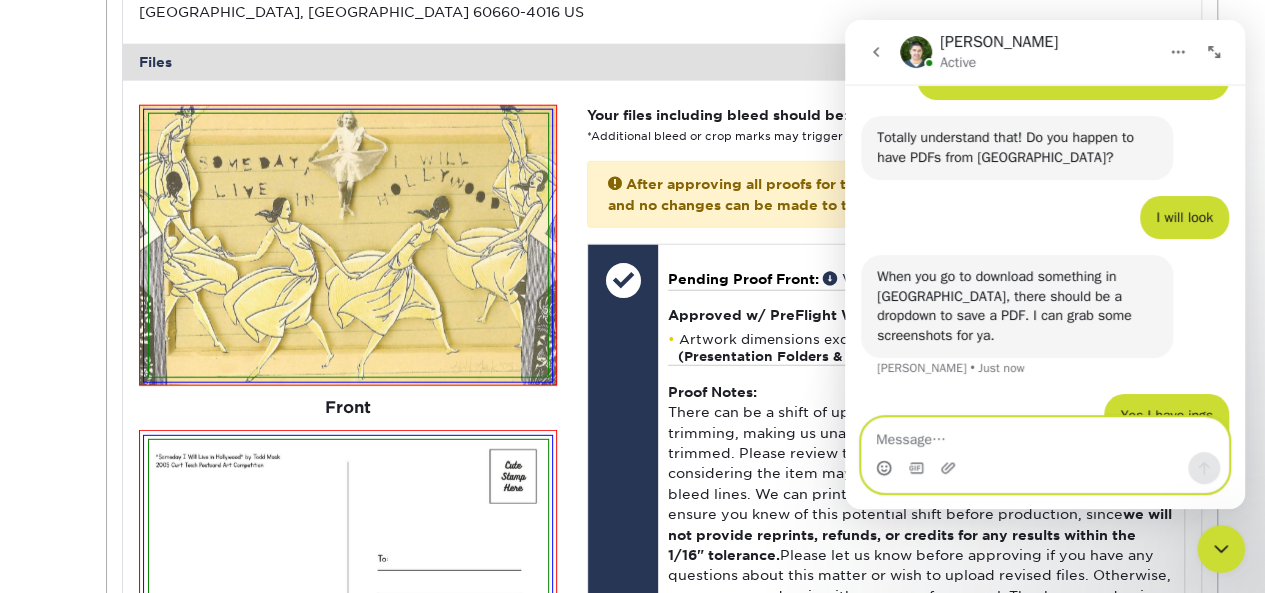 scroll, scrollTop: 2068, scrollLeft: 0, axis: vertical 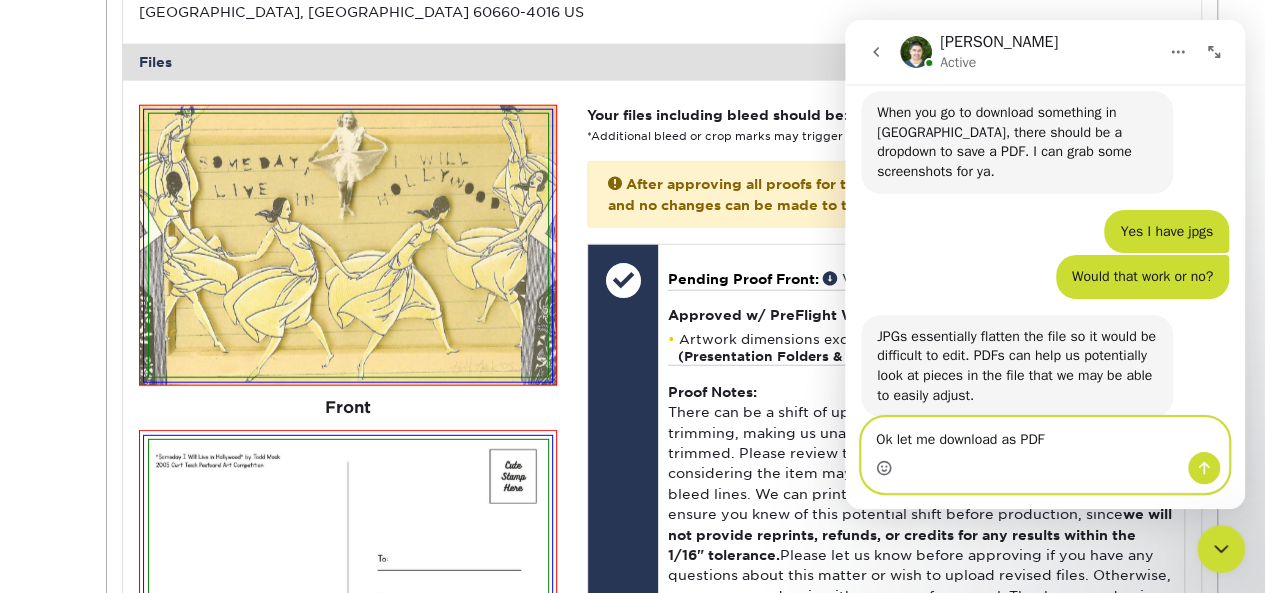 type on "Ok let me download as PDFs" 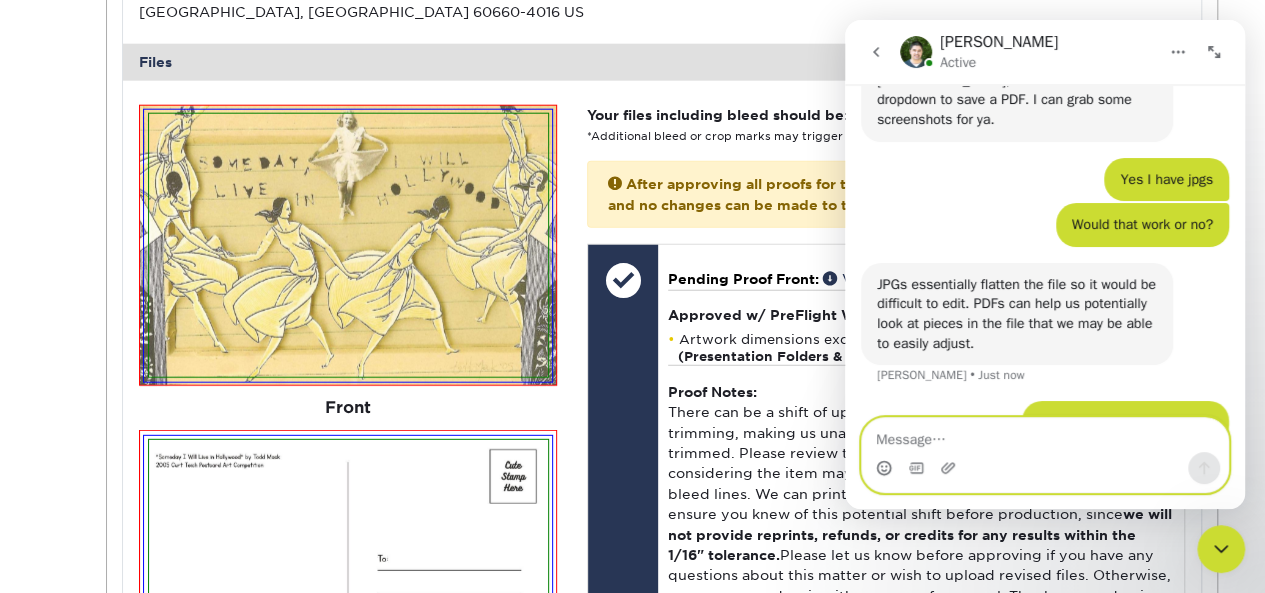 scroll, scrollTop: 2246, scrollLeft: 0, axis: vertical 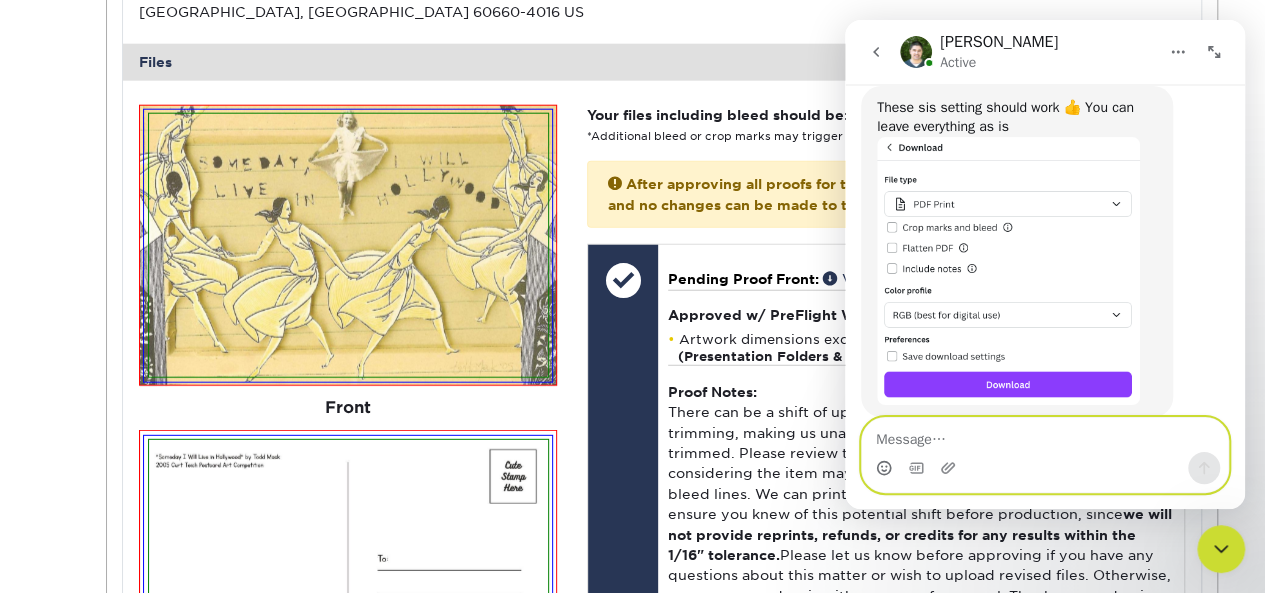 click at bounding box center [1045, 435] 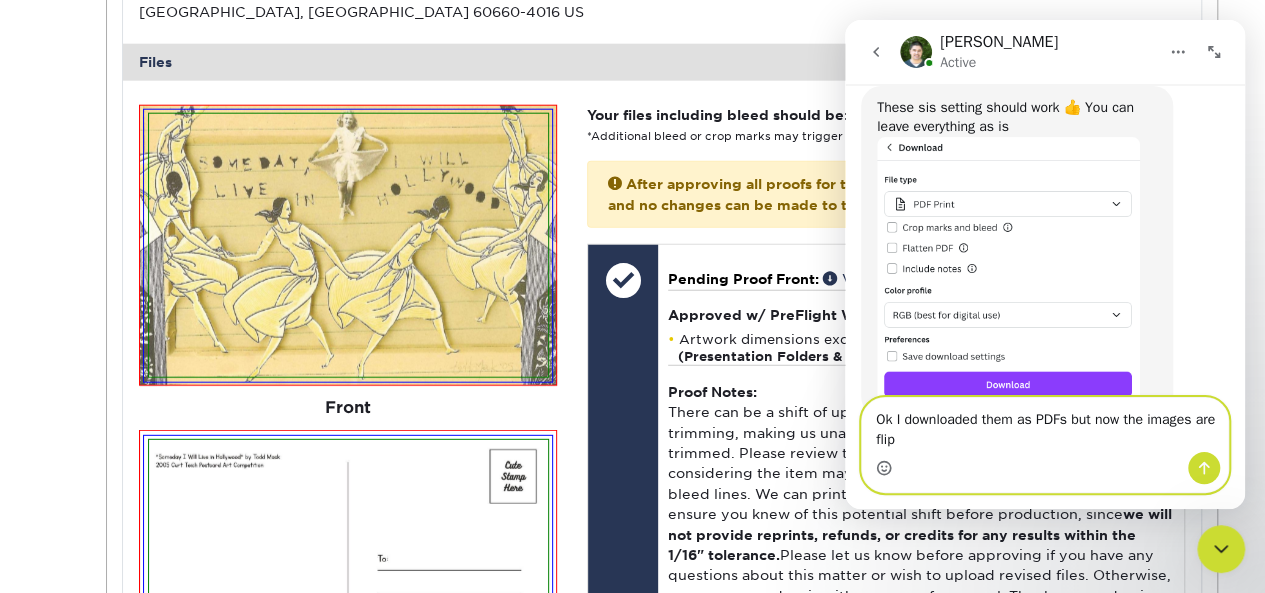 scroll, scrollTop: 2613, scrollLeft: 0, axis: vertical 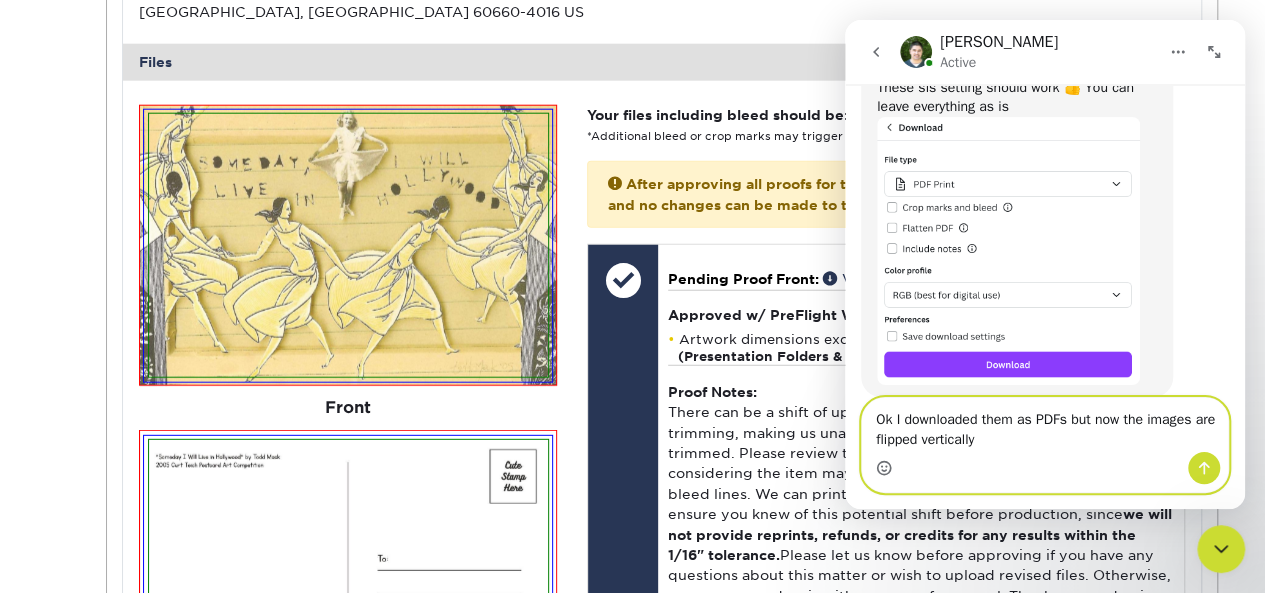 click on "Ok I downloaded them as PDFs but now the images are flipped vertically" at bounding box center [1045, 425] 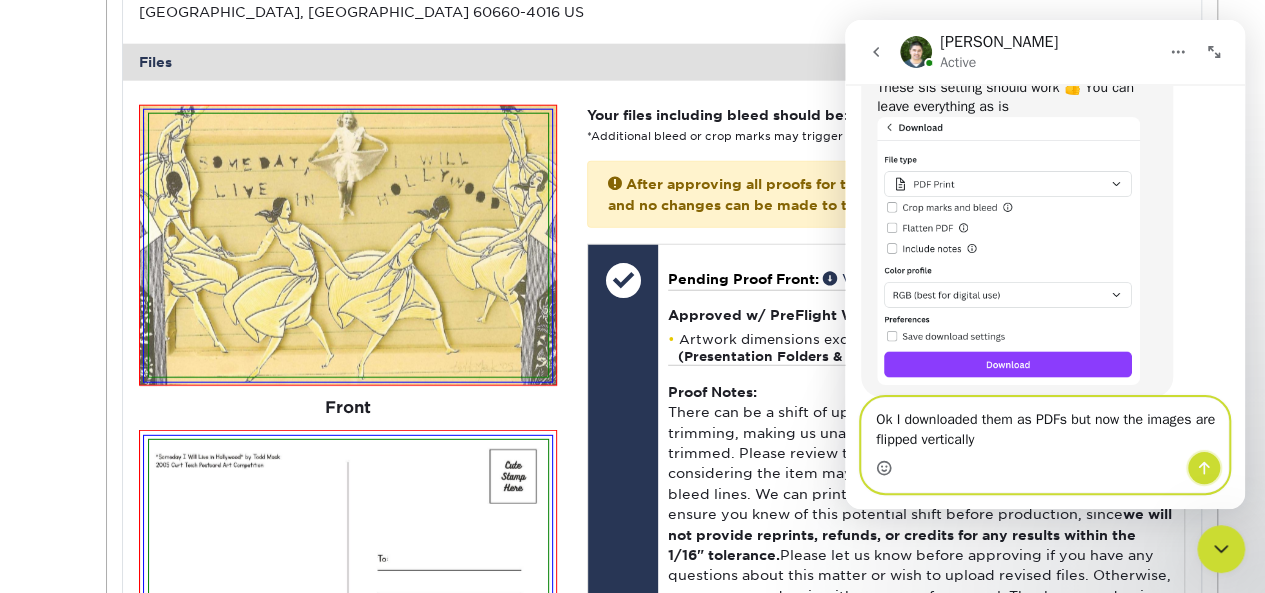 click at bounding box center [1204, 468] 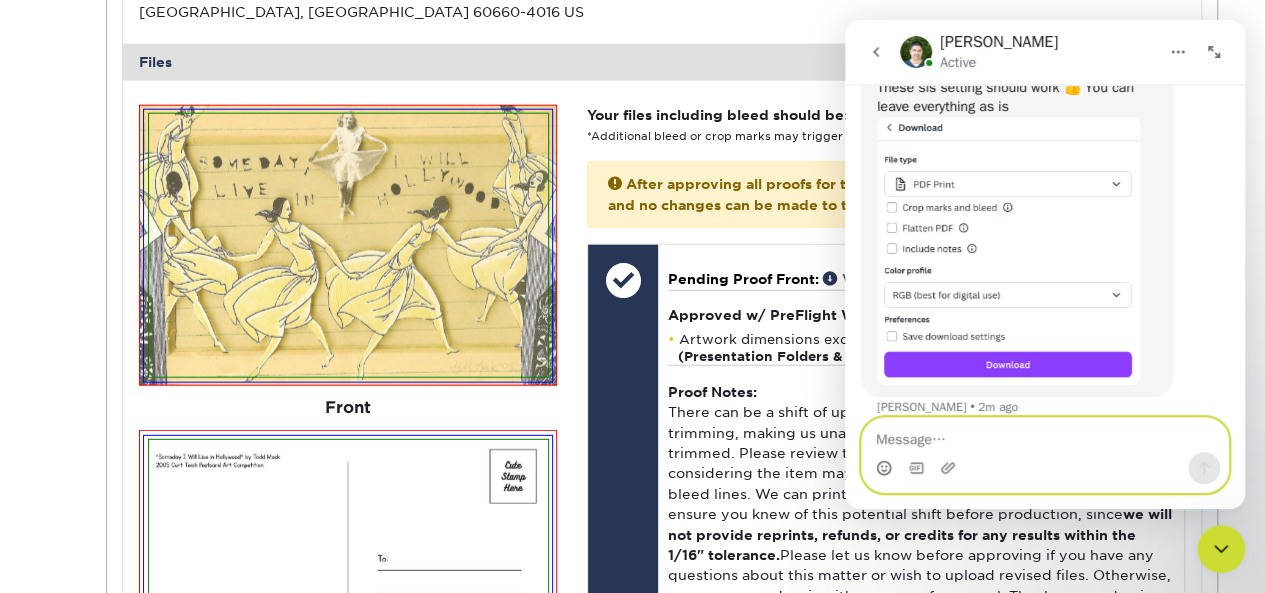 scroll, scrollTop: 2672, scrollLeft: 0, axis: vertical 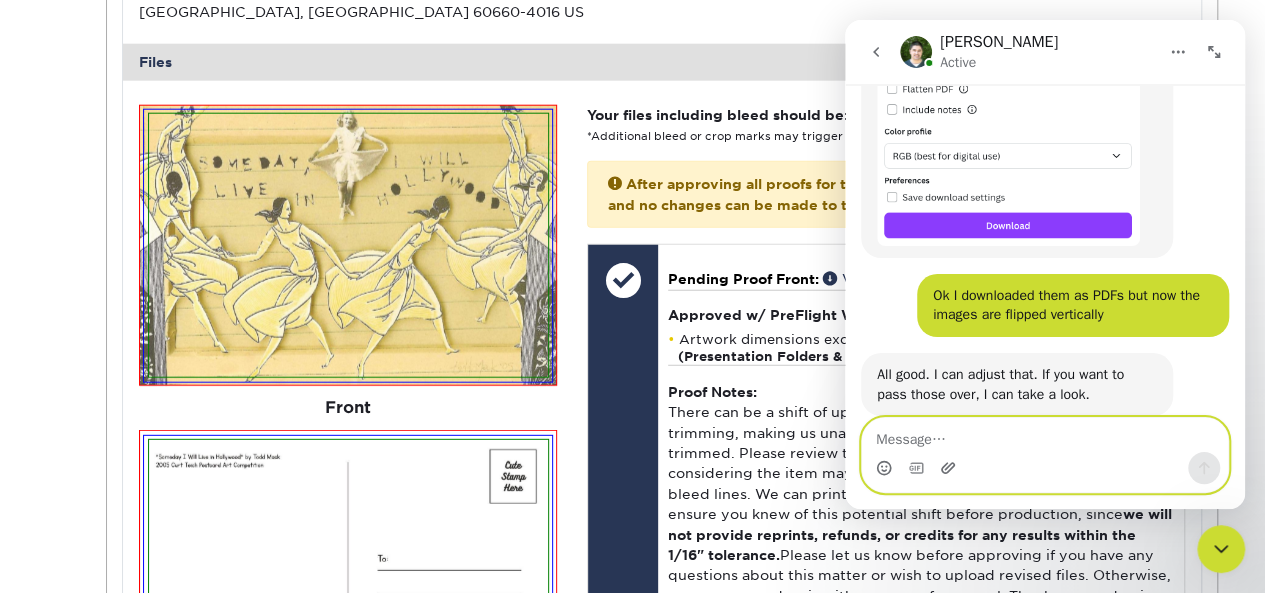 click 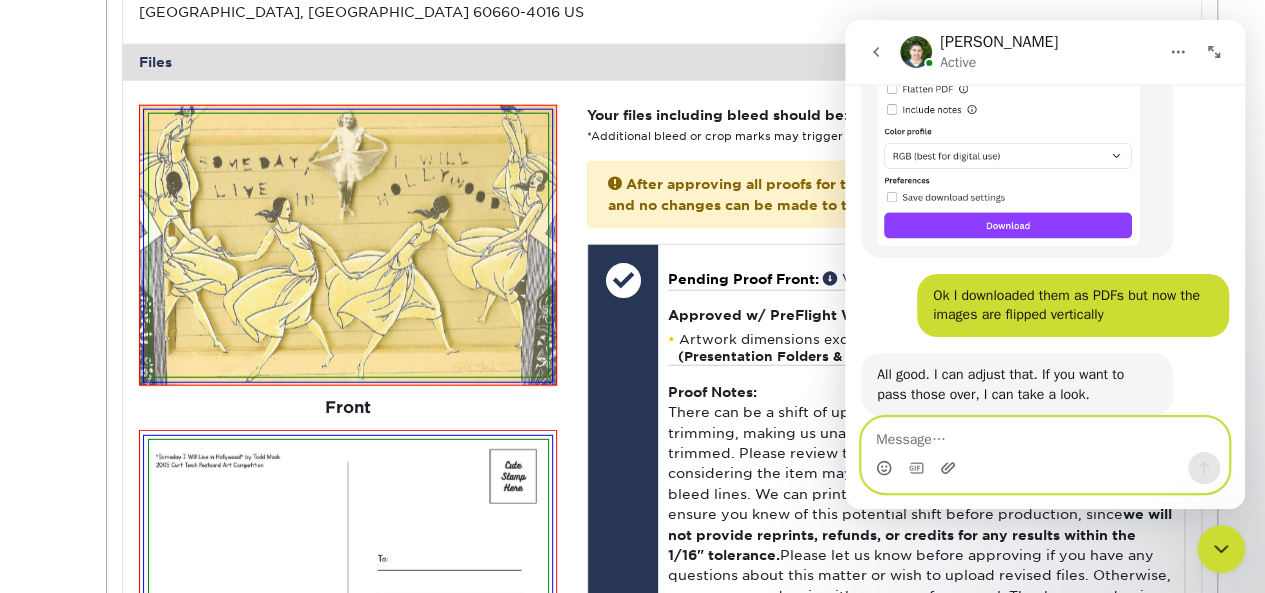 click 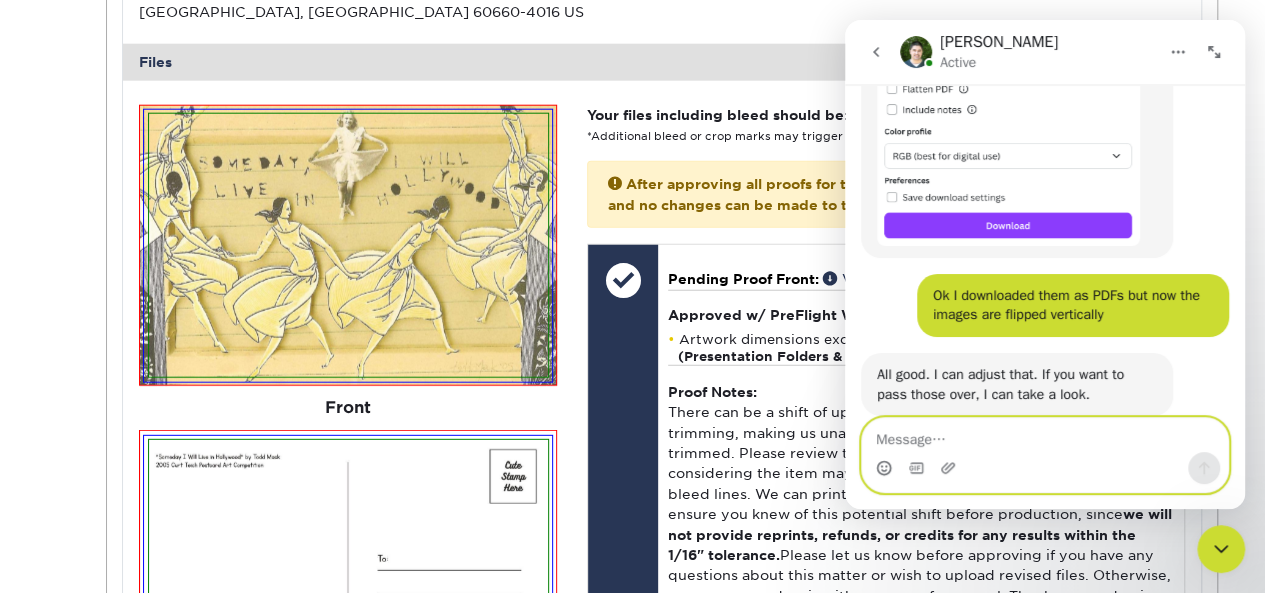 scroll, scrollTop: 2814, scrollLeft: 0, axis: vertical 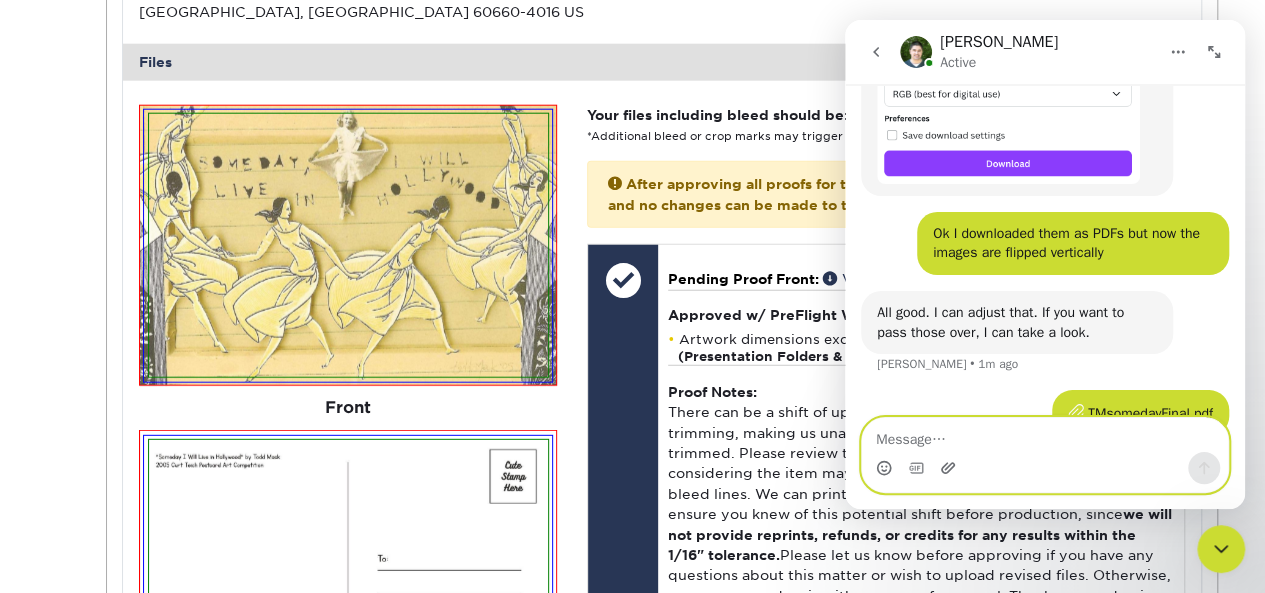 click 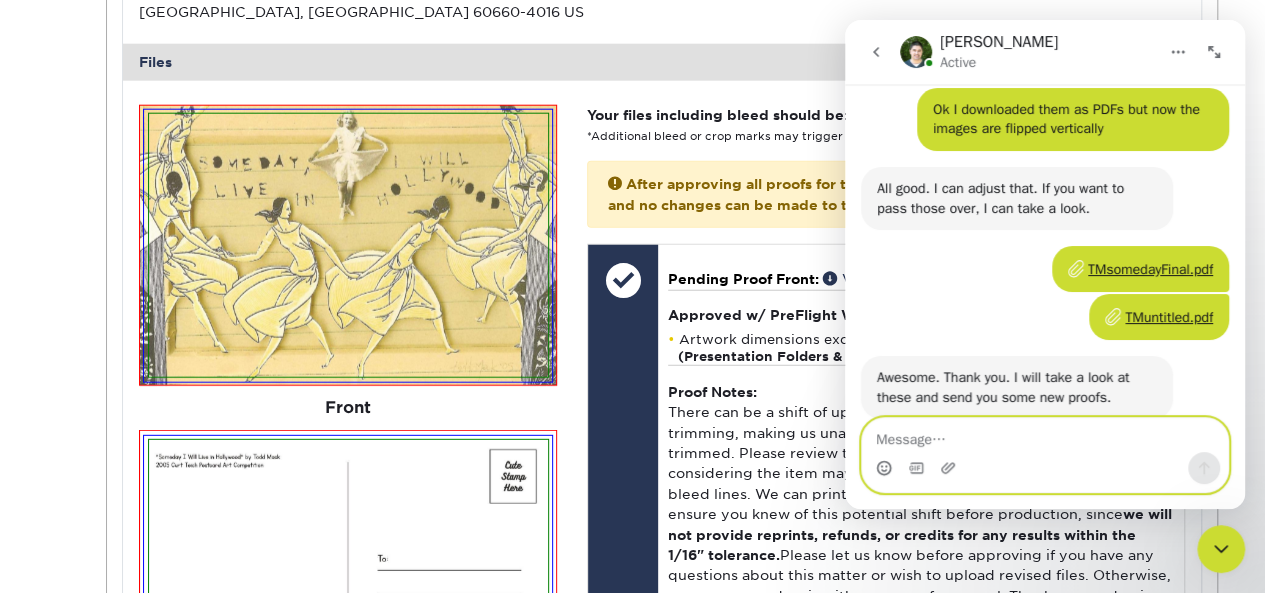 scroll, scrollTop: 2940, scrollLeft: 0, axis: vertical 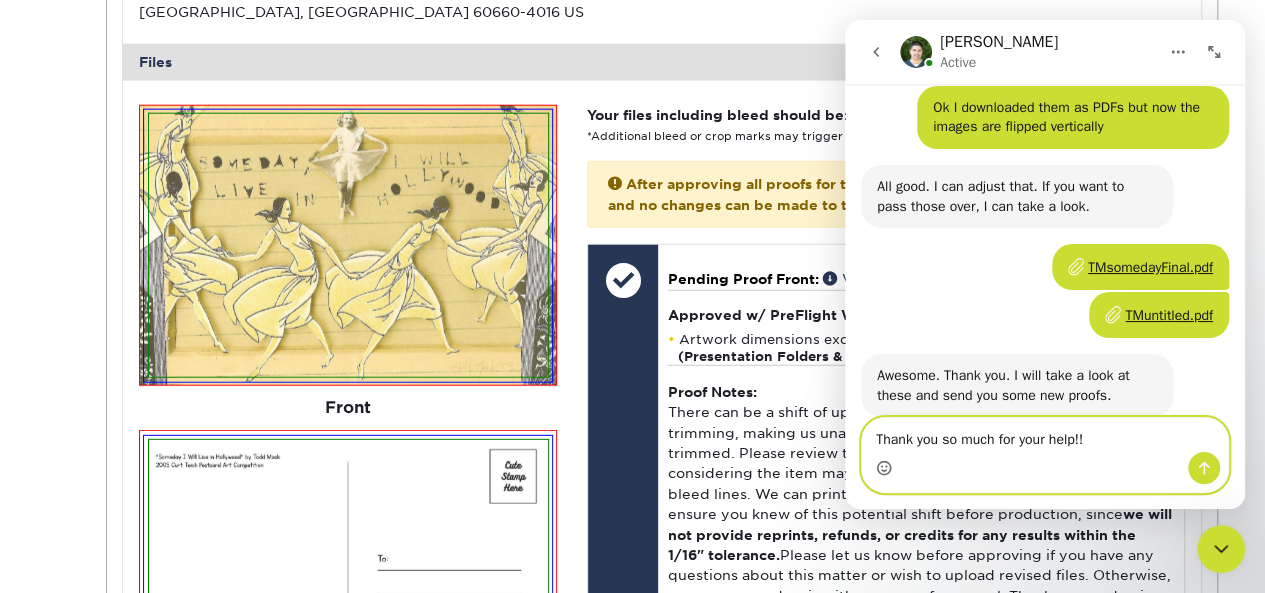type on "Thank you so much for your help!!!" 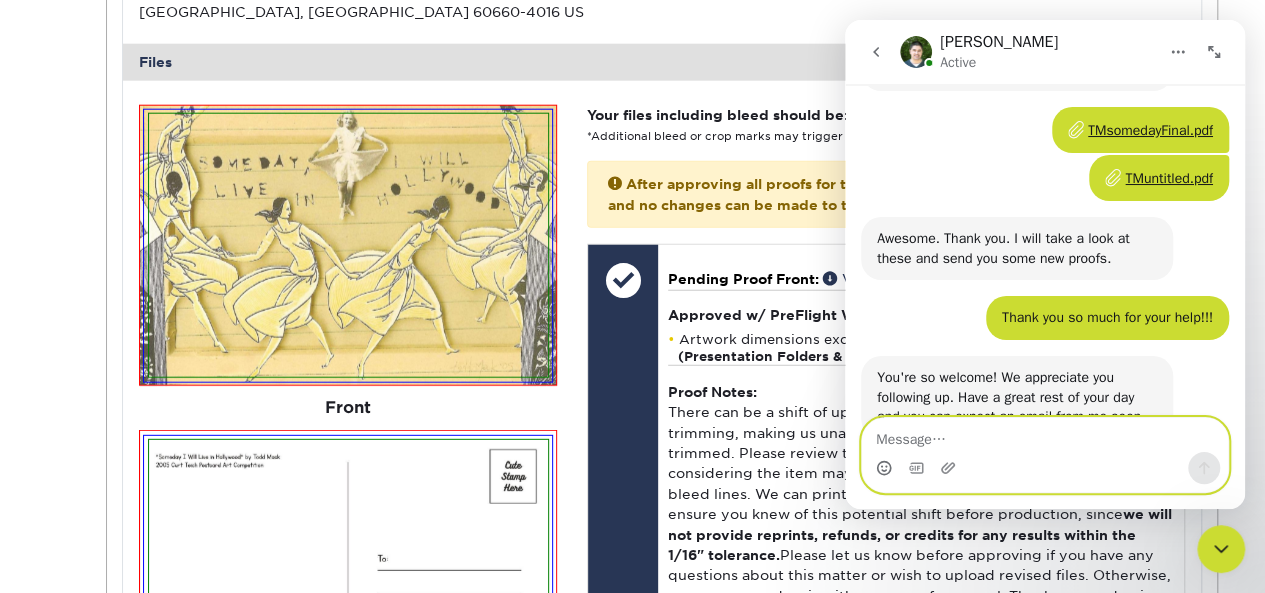 scroll, scrollTop: 3099, scrollLeft: 0, axis: vertical 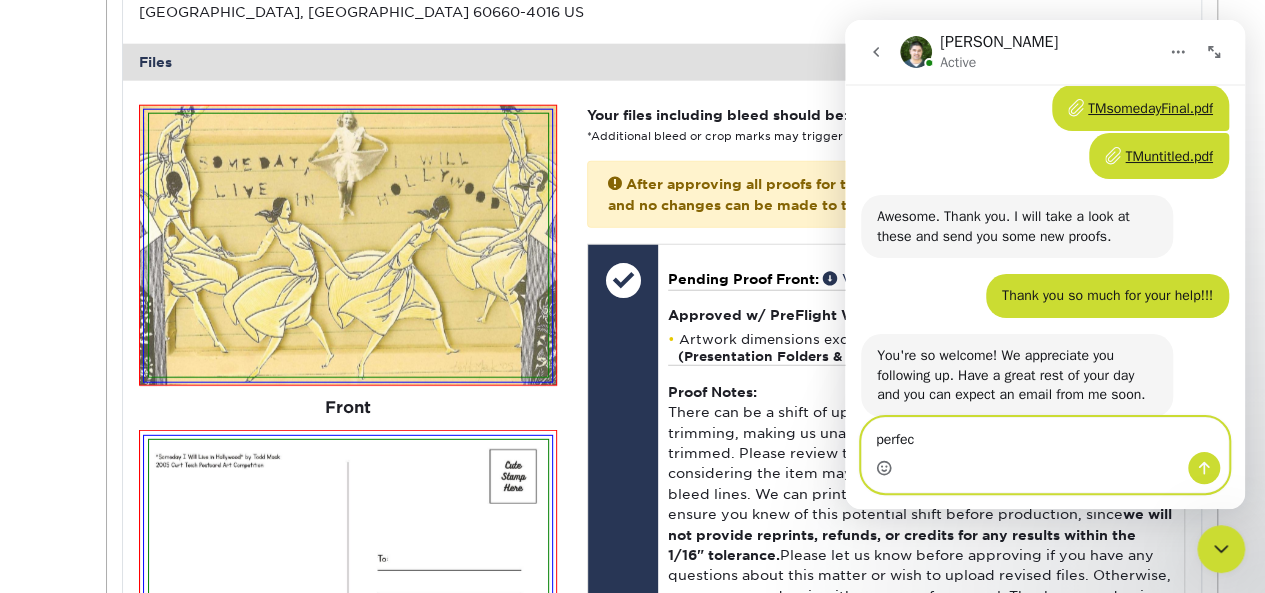 type on "perfect" 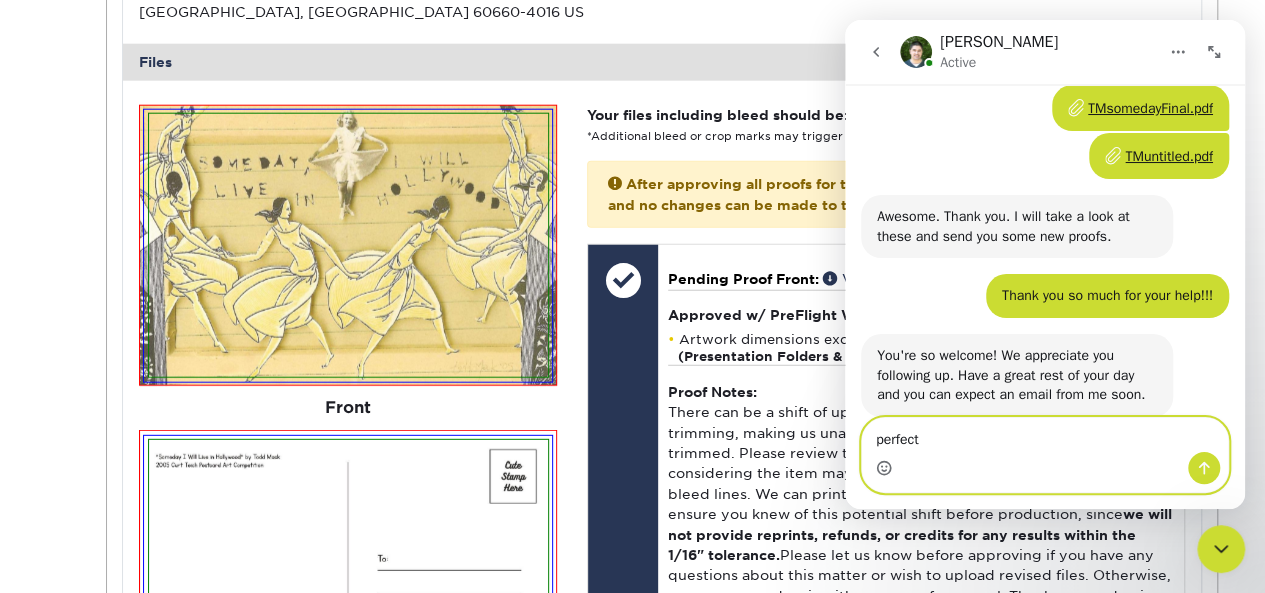 type 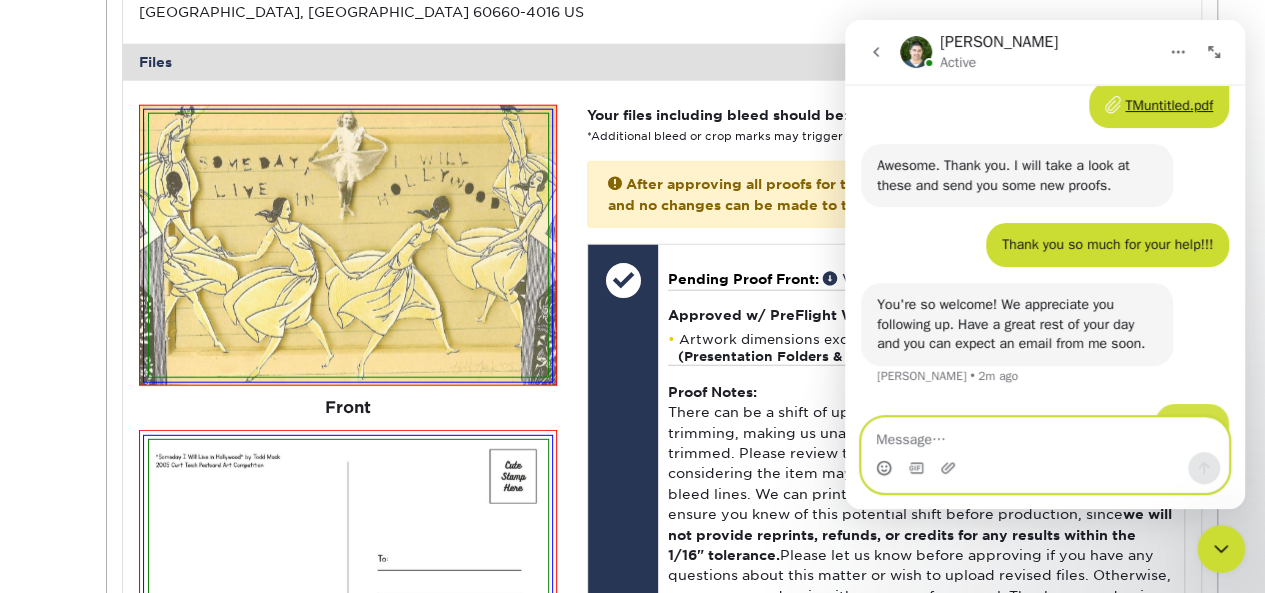 scroll, scrollTop: 3158, scrollLeft: 0, axis: vertical 